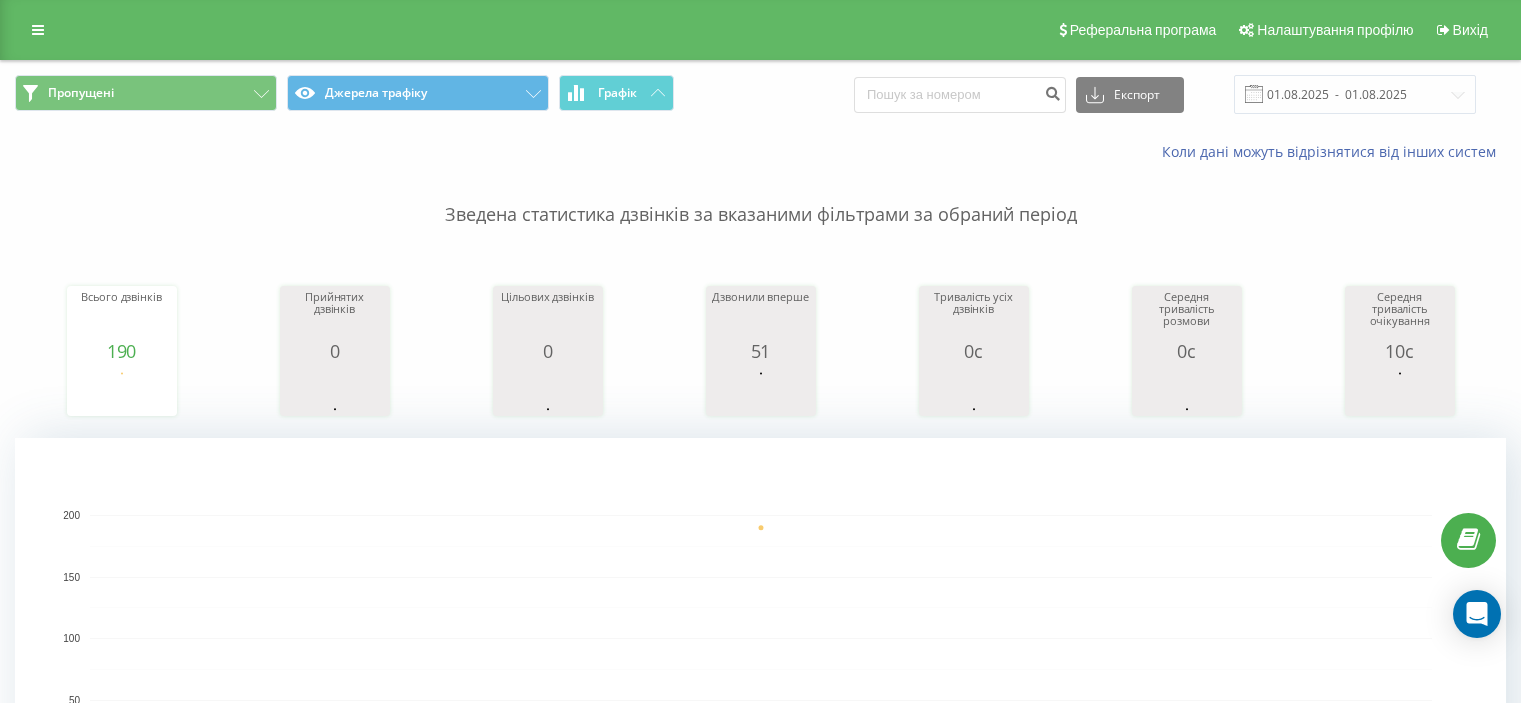 scroll, scrollTop: 0, scrollLeft: 0, axis: both 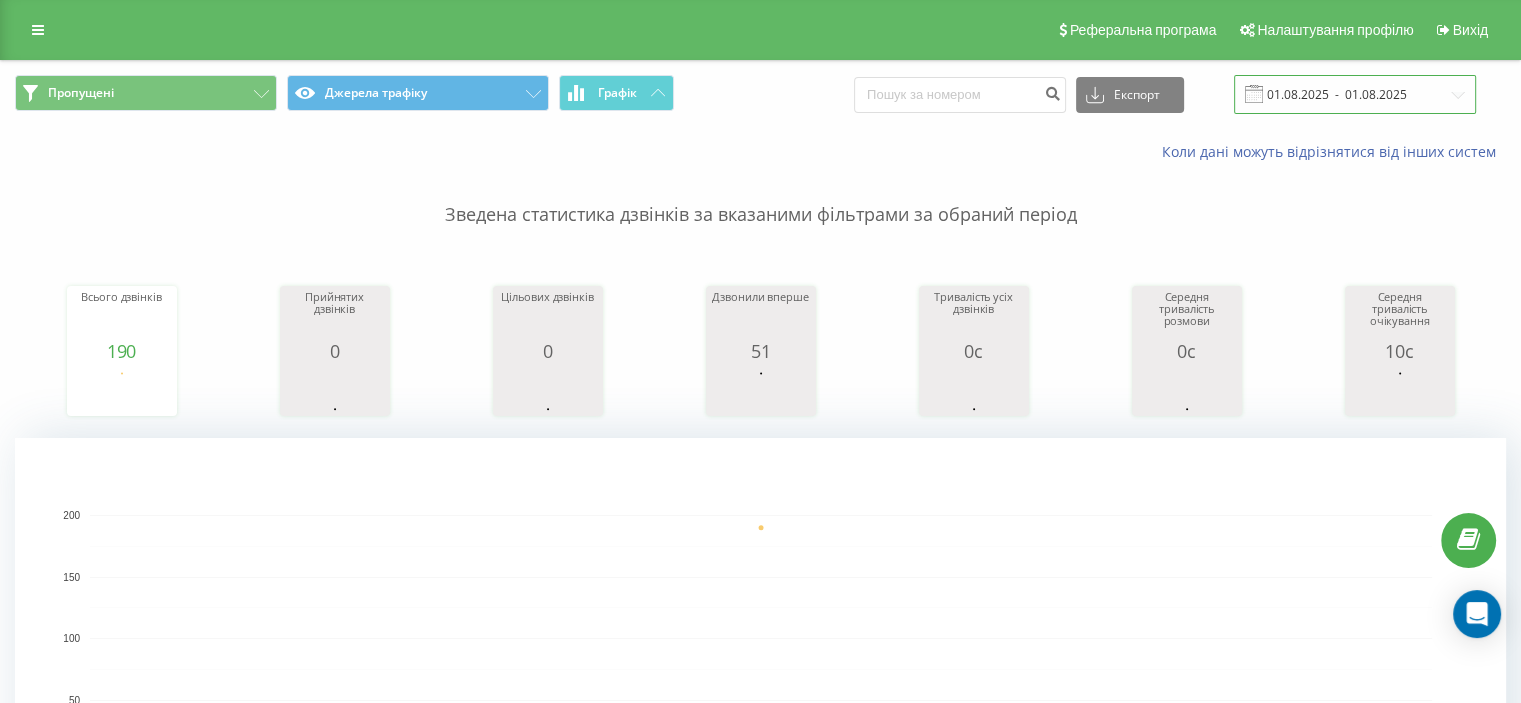 click on "01.08.2025  -  01.08.2025" at bounding box center (1355, 94) 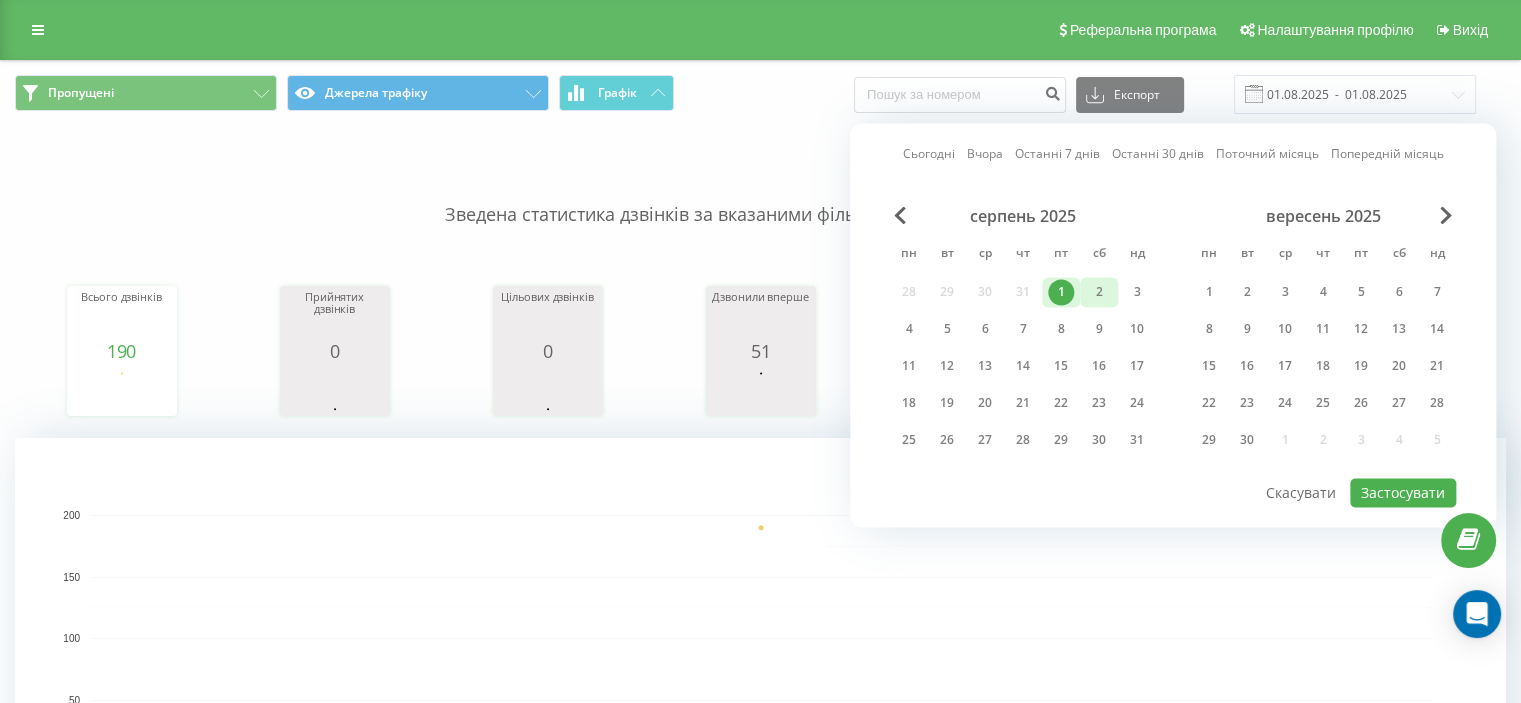 click on "2" at bounding box center [1099, 292] 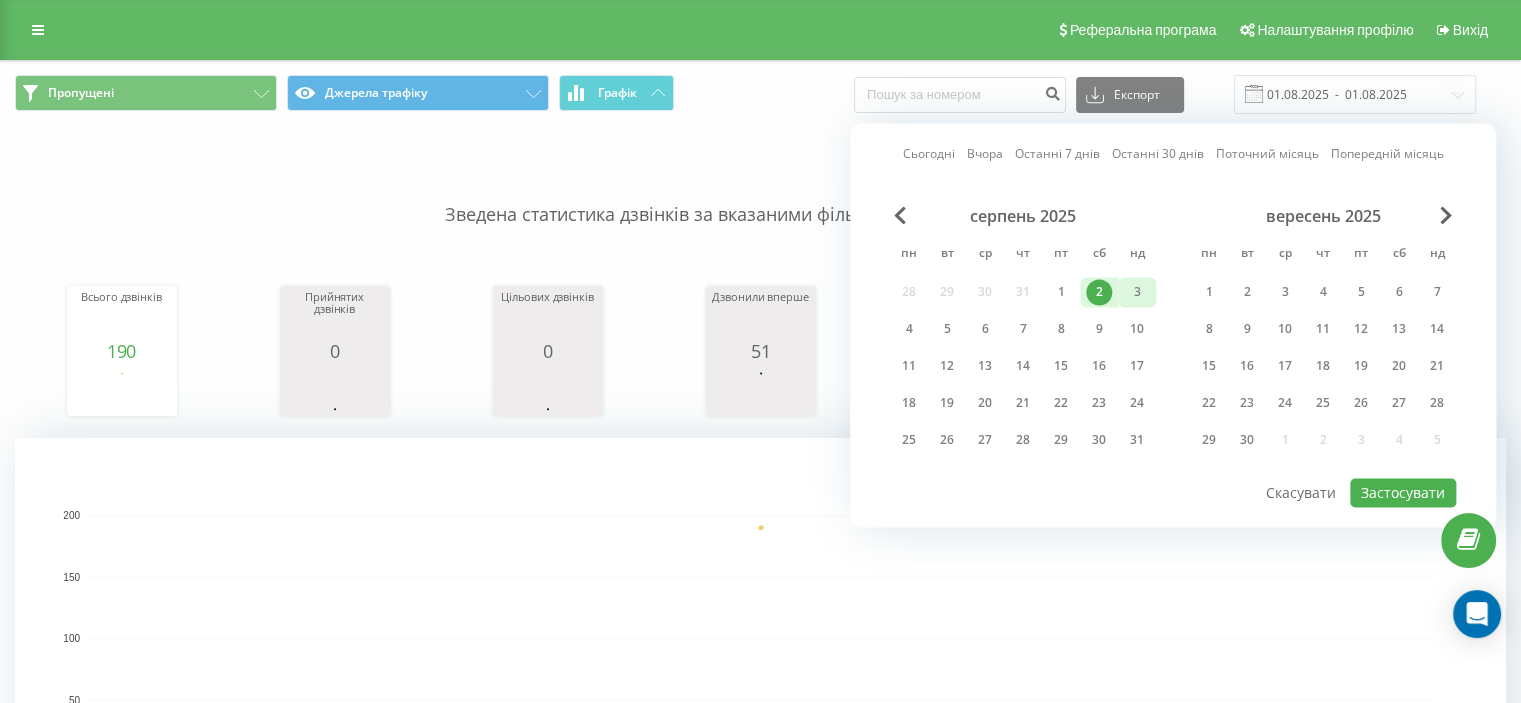 click on "3" at bounding box center (1137, 292) 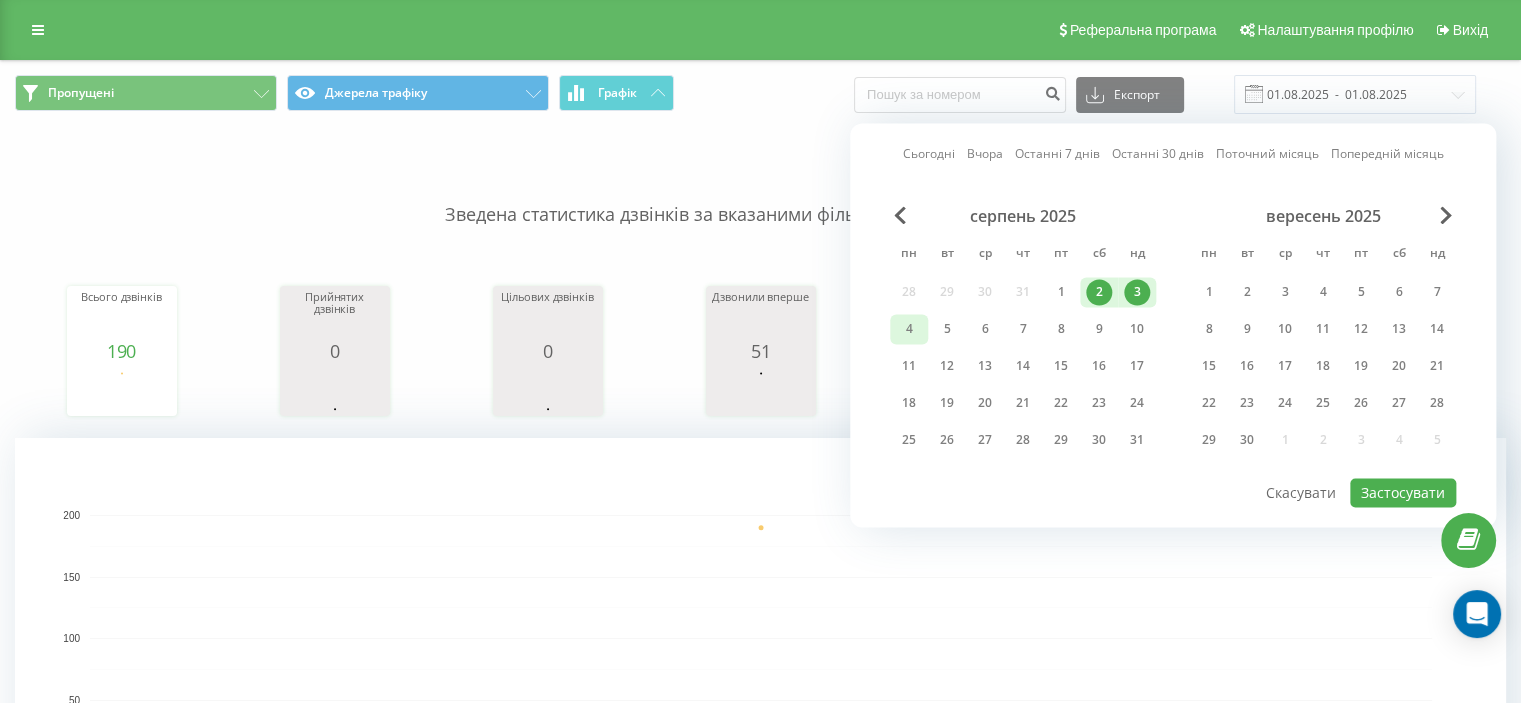 click on "4" at bounding box center [909, 329] 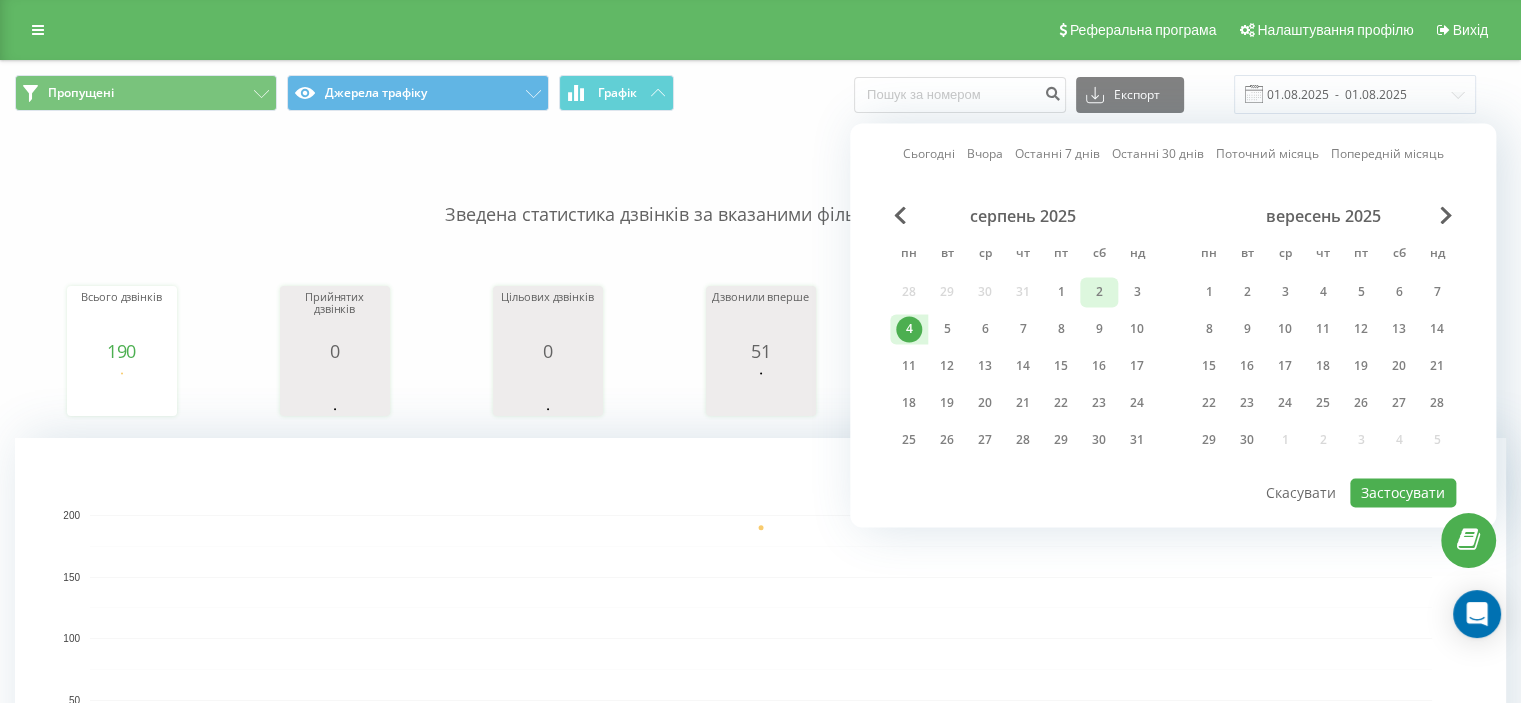 click on "2" at bounding box center [1099, 292] 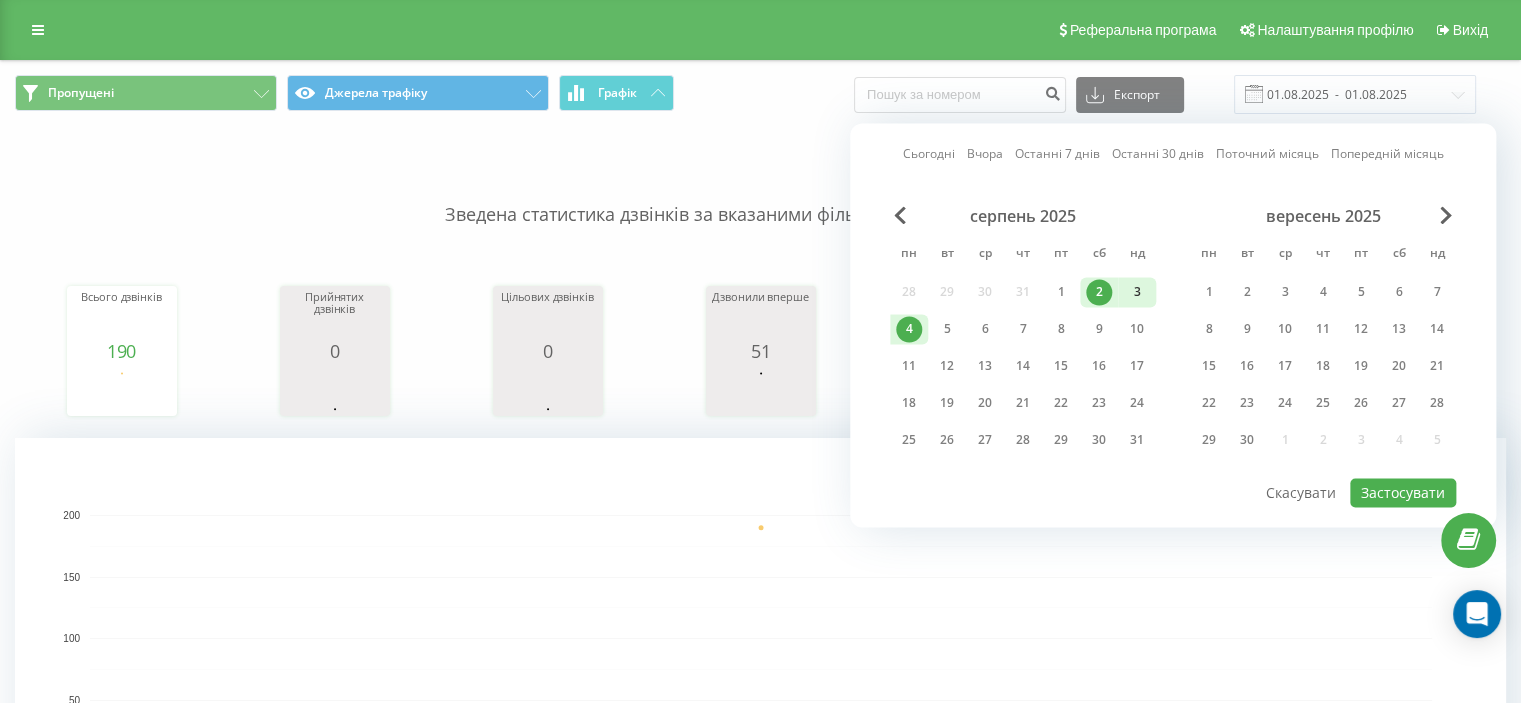 click on "3" at bounding box center (1137, 292) 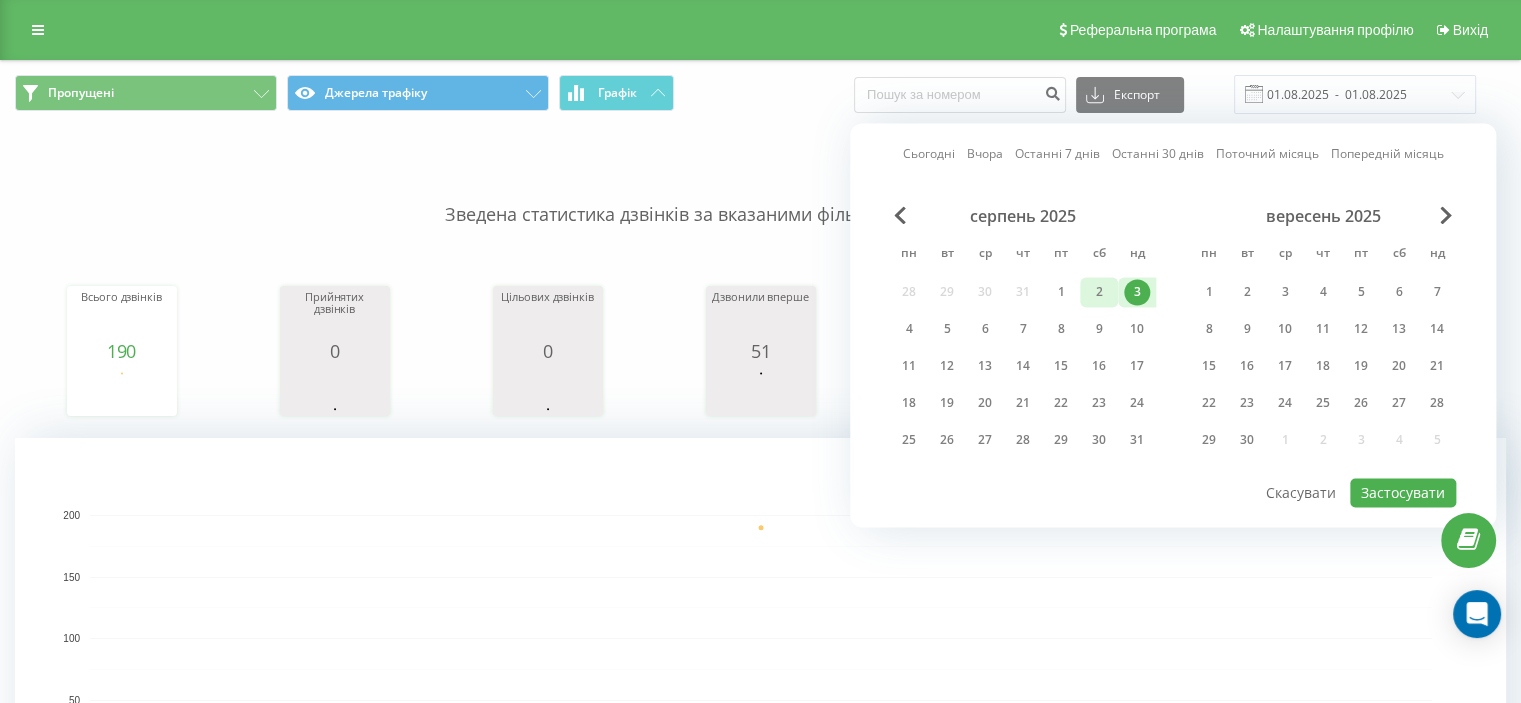 click on "2" at bounding box center (1099, 292) 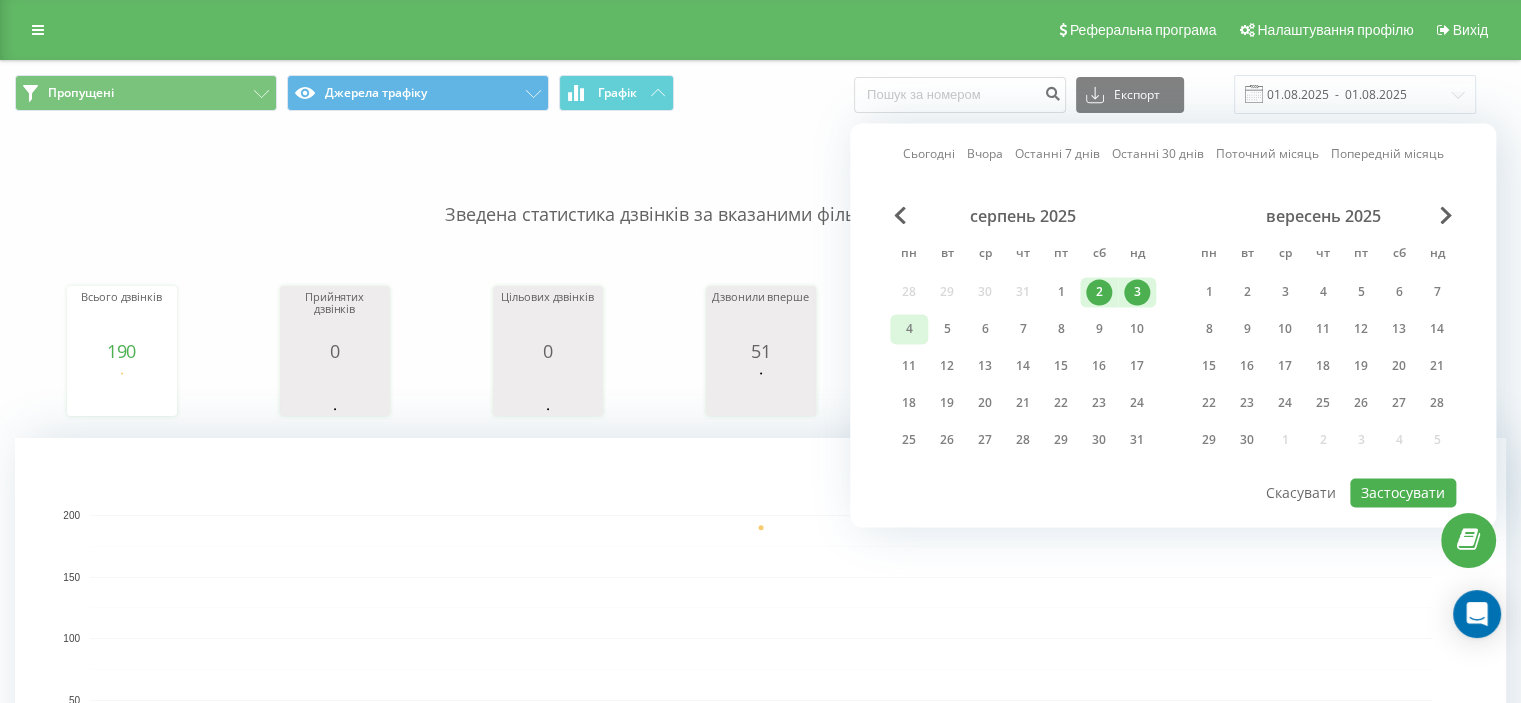 click on "4" at bounding box center [909, 329] 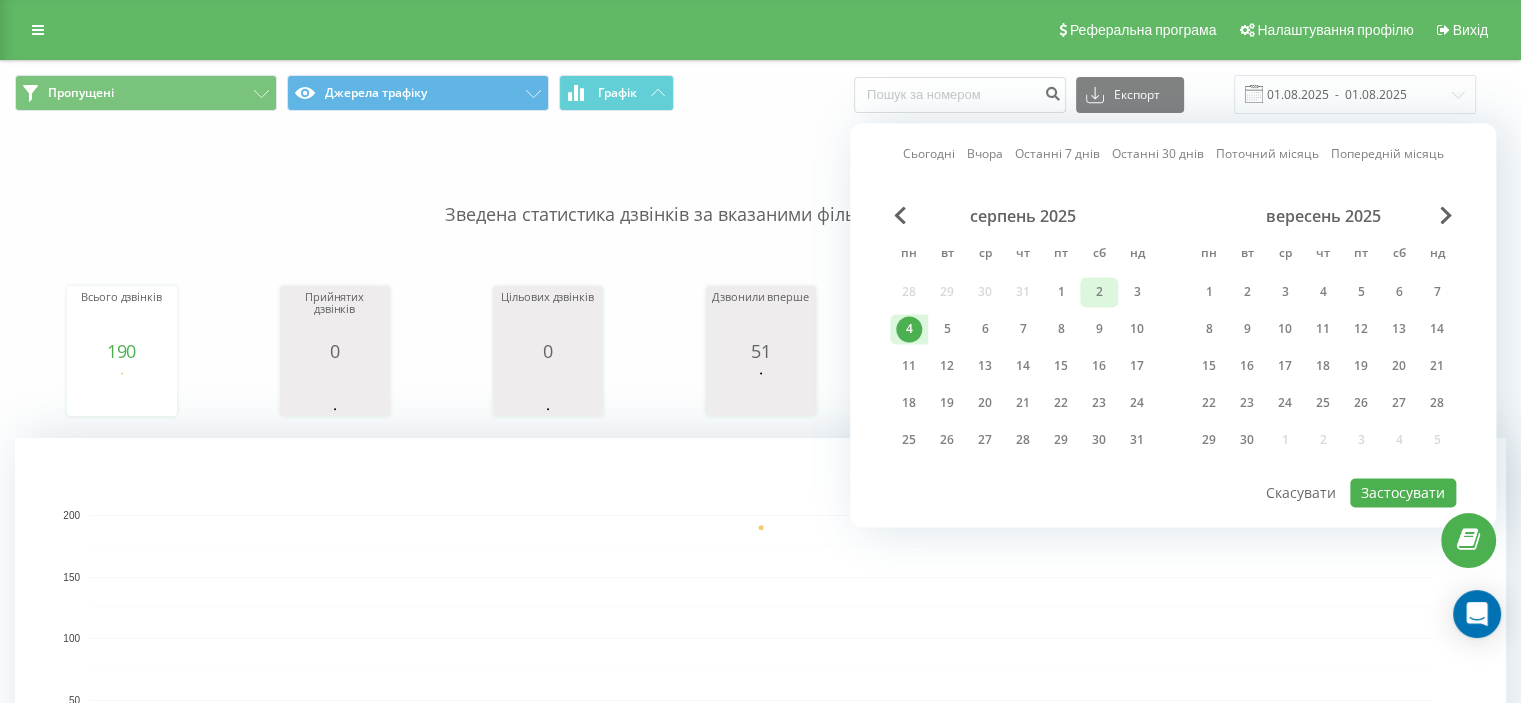 click on "2" at bounding box center (1099, 292) 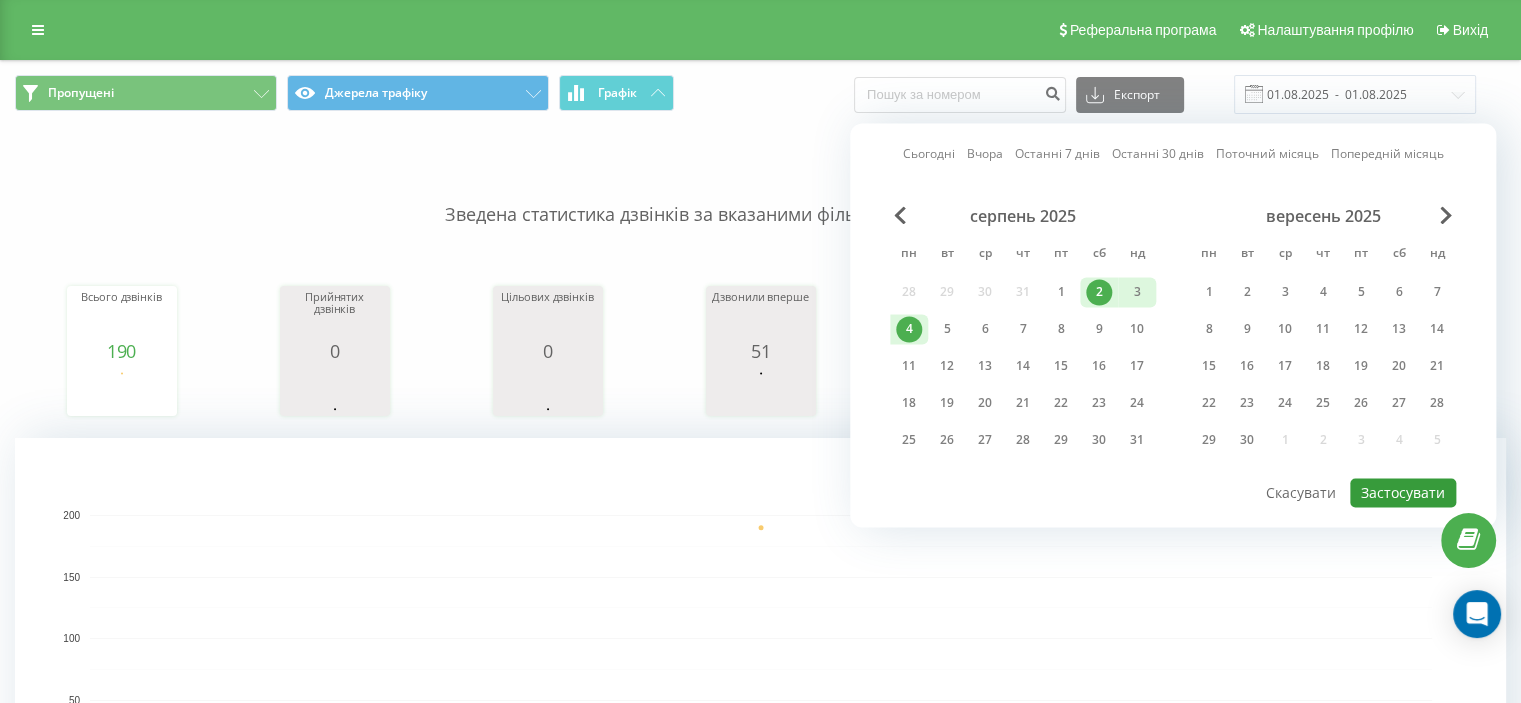 click on "Застосувати" at bounding box center (1403, 492) 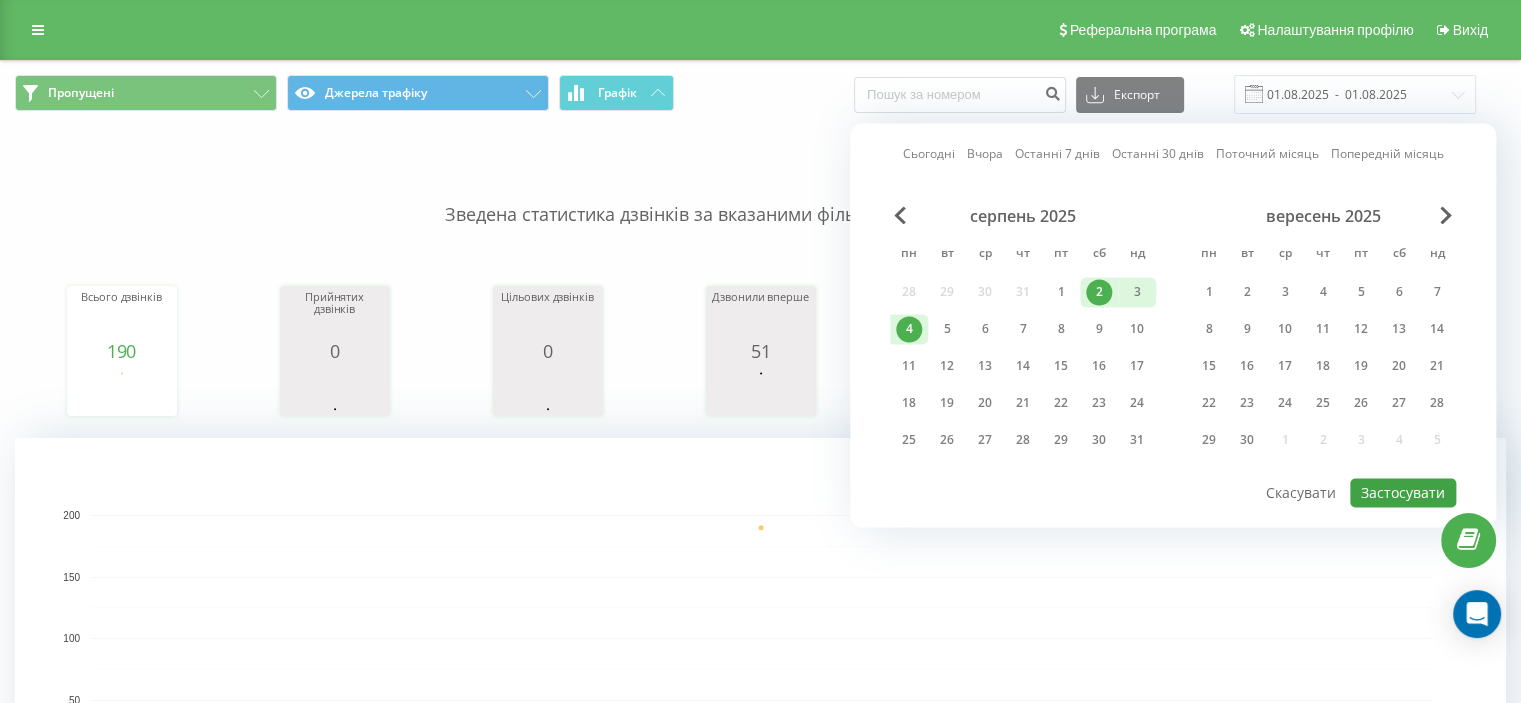 type on "02.08.2025  -  04.08.2025" 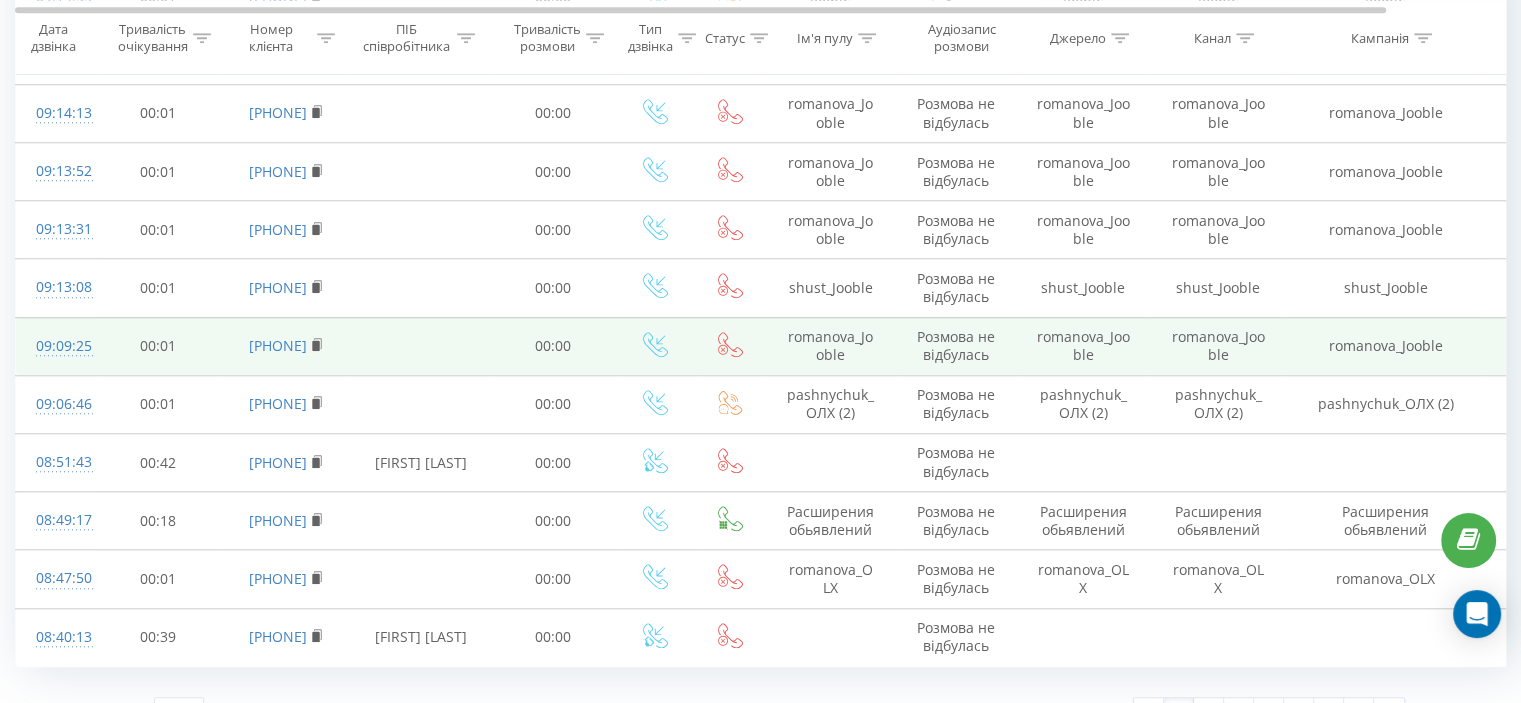 scroll, scrollTop: 1816, scrollLeft: 0, axis: vertical 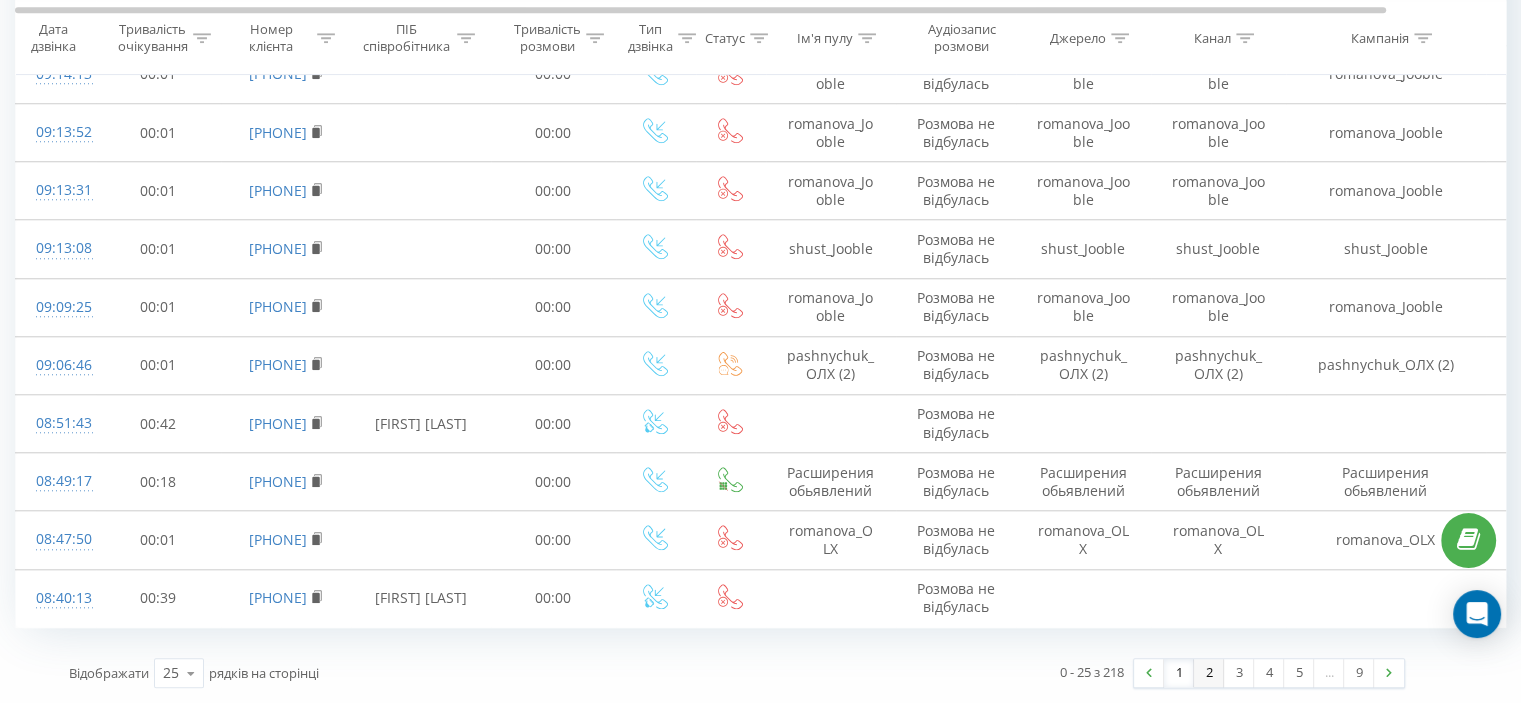 click on "2" at bounding box center [1209, 673] 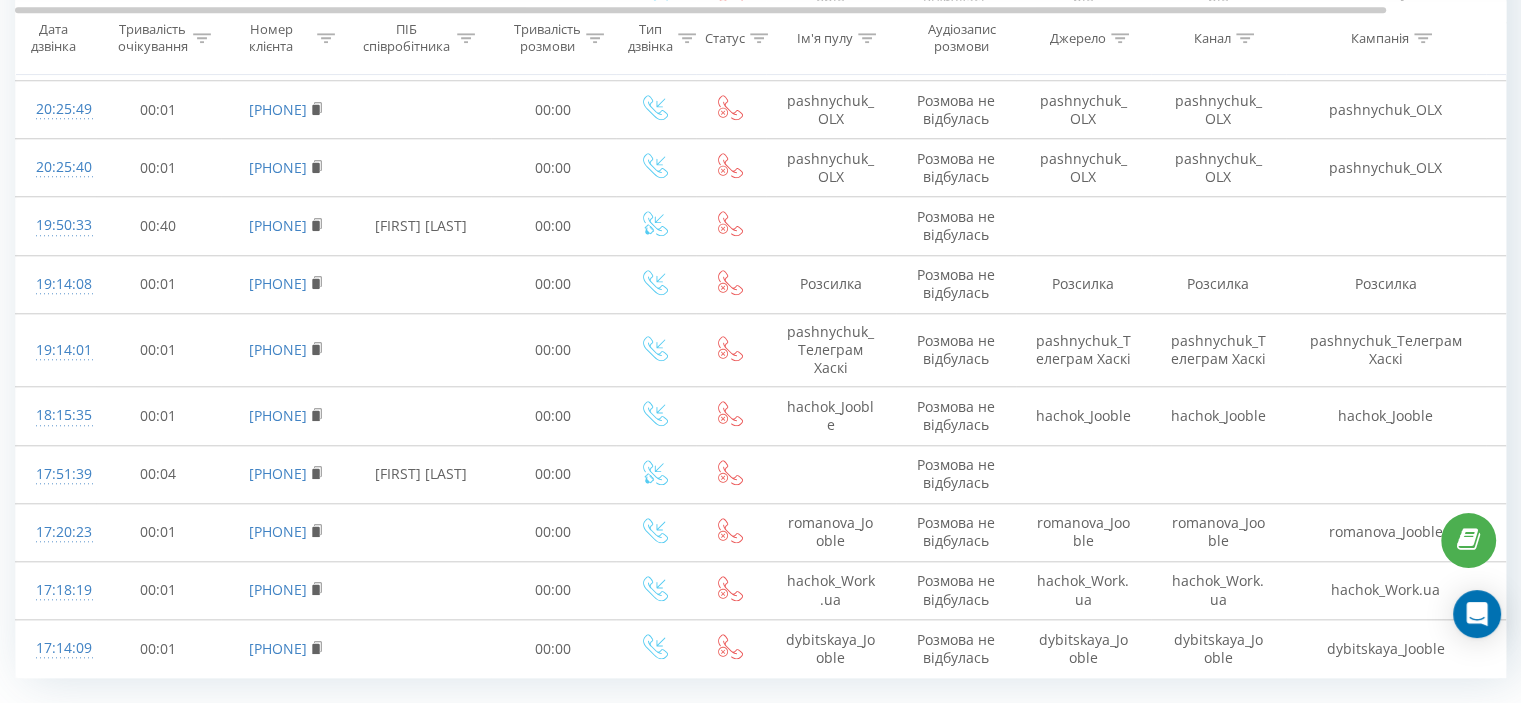 scroll, scrollTop: 1856, scrollLeft: 0, axis: vertical 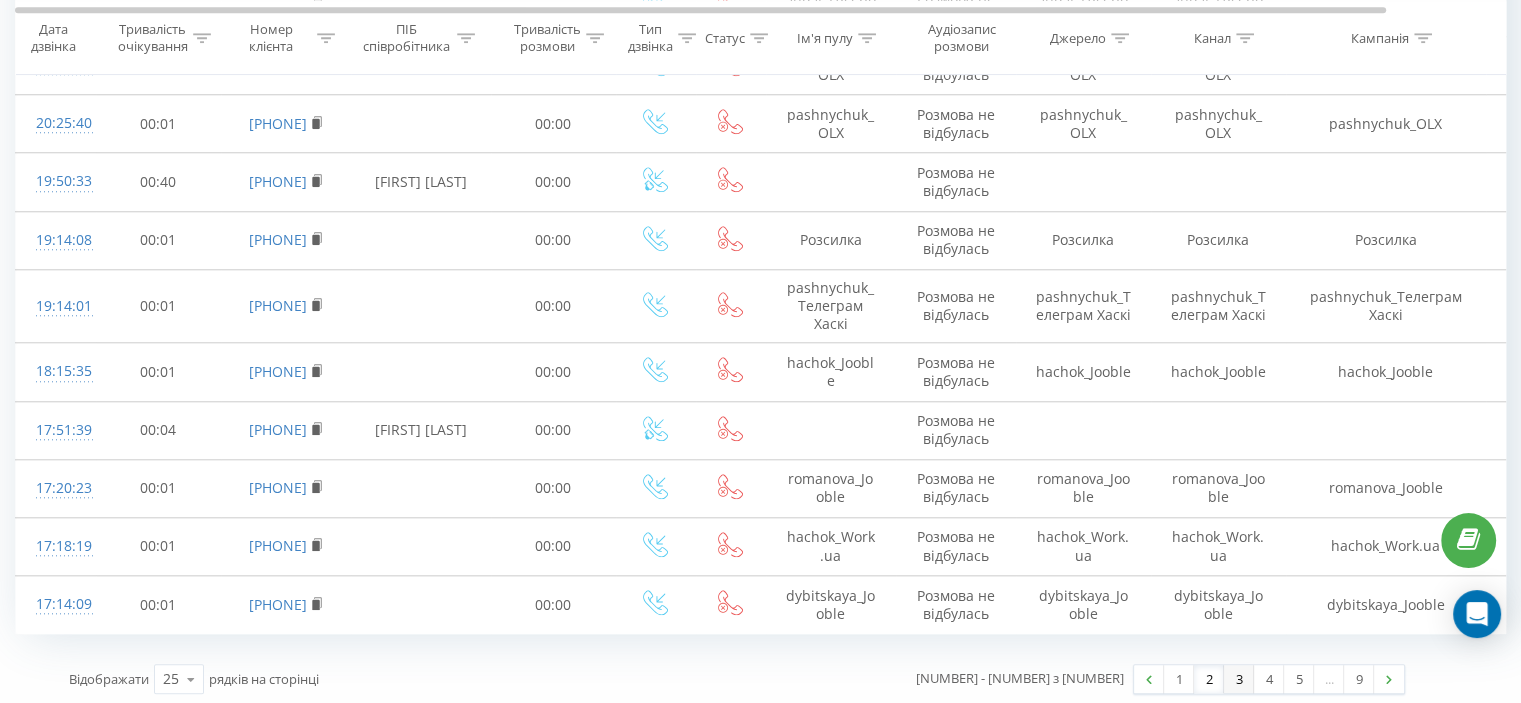 click on "3" at bounding box center (1239, 679) 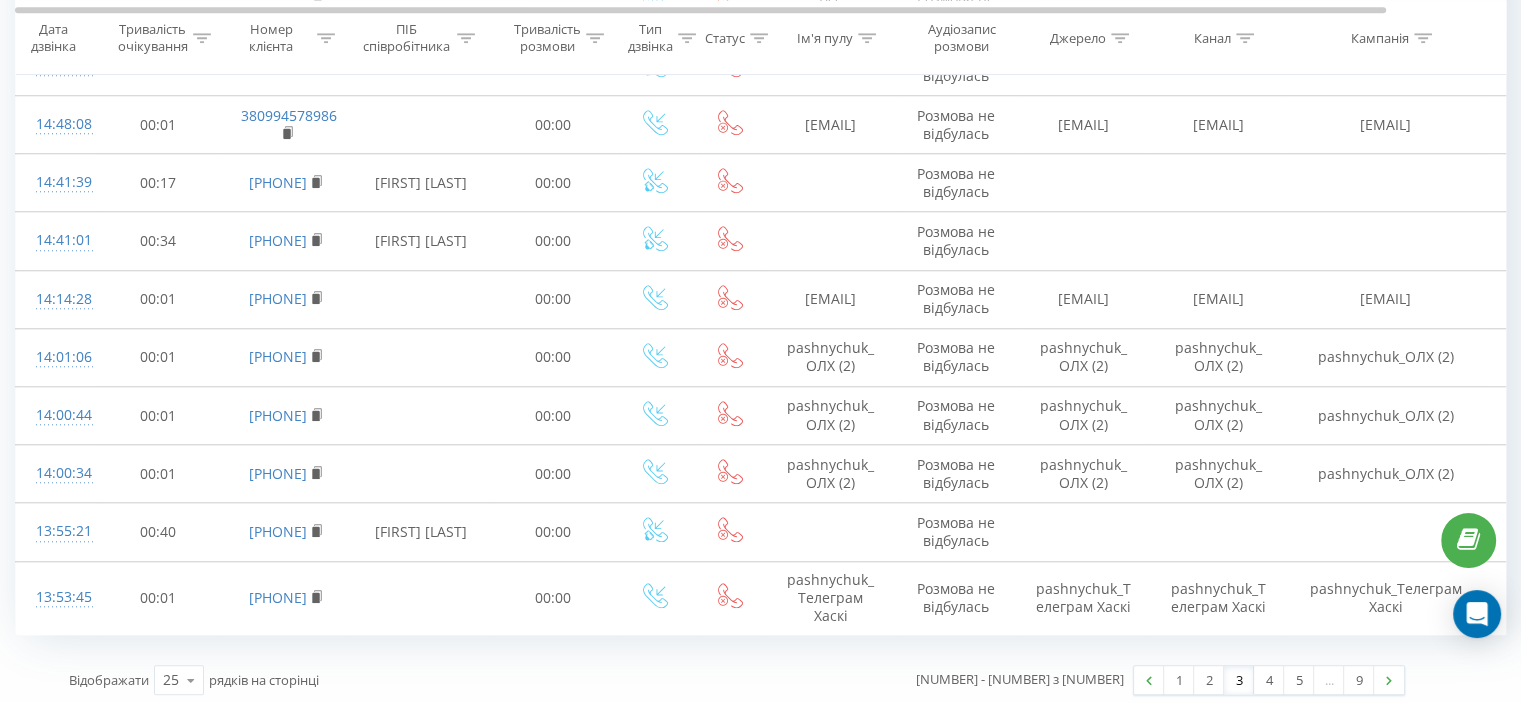 scroll, scrollTop: 1816, scrollLeft: 0, axis: vertical 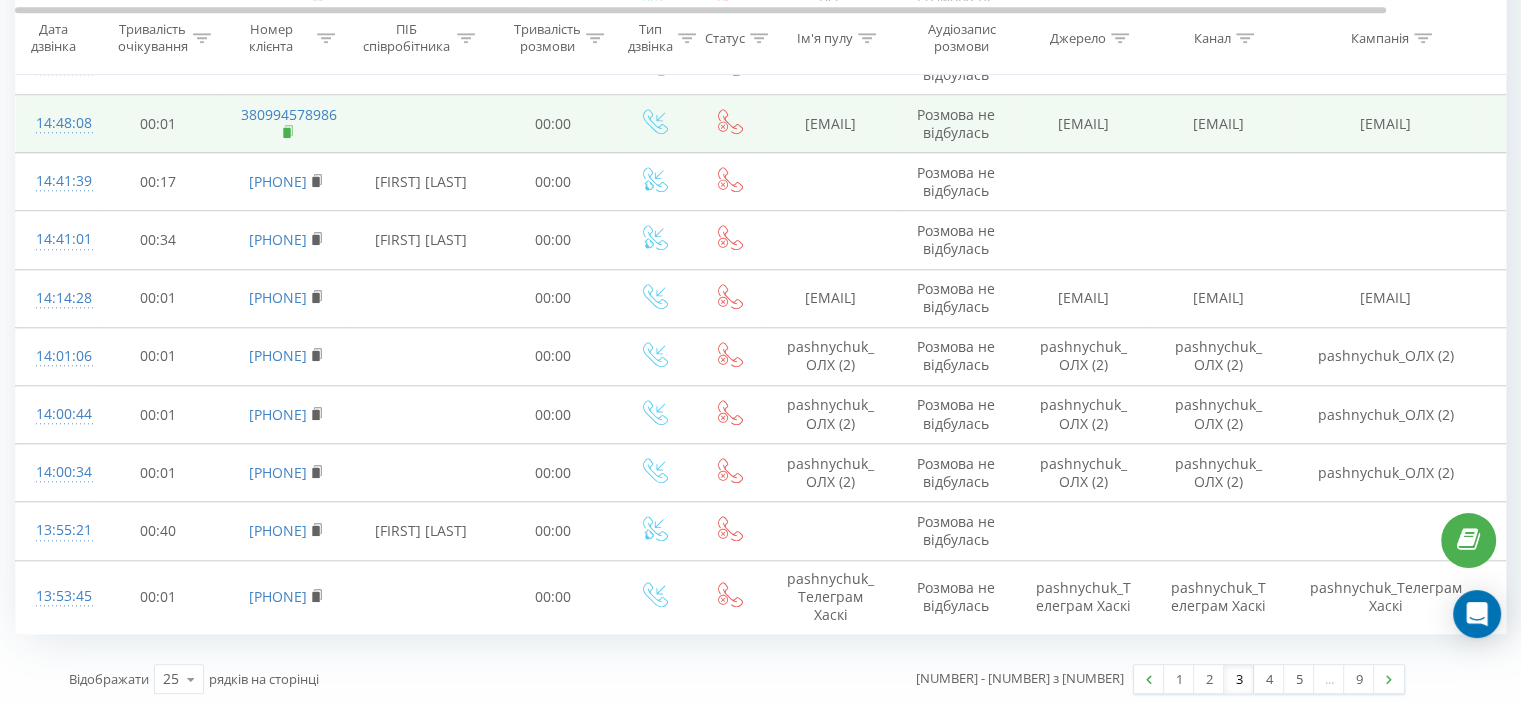 click 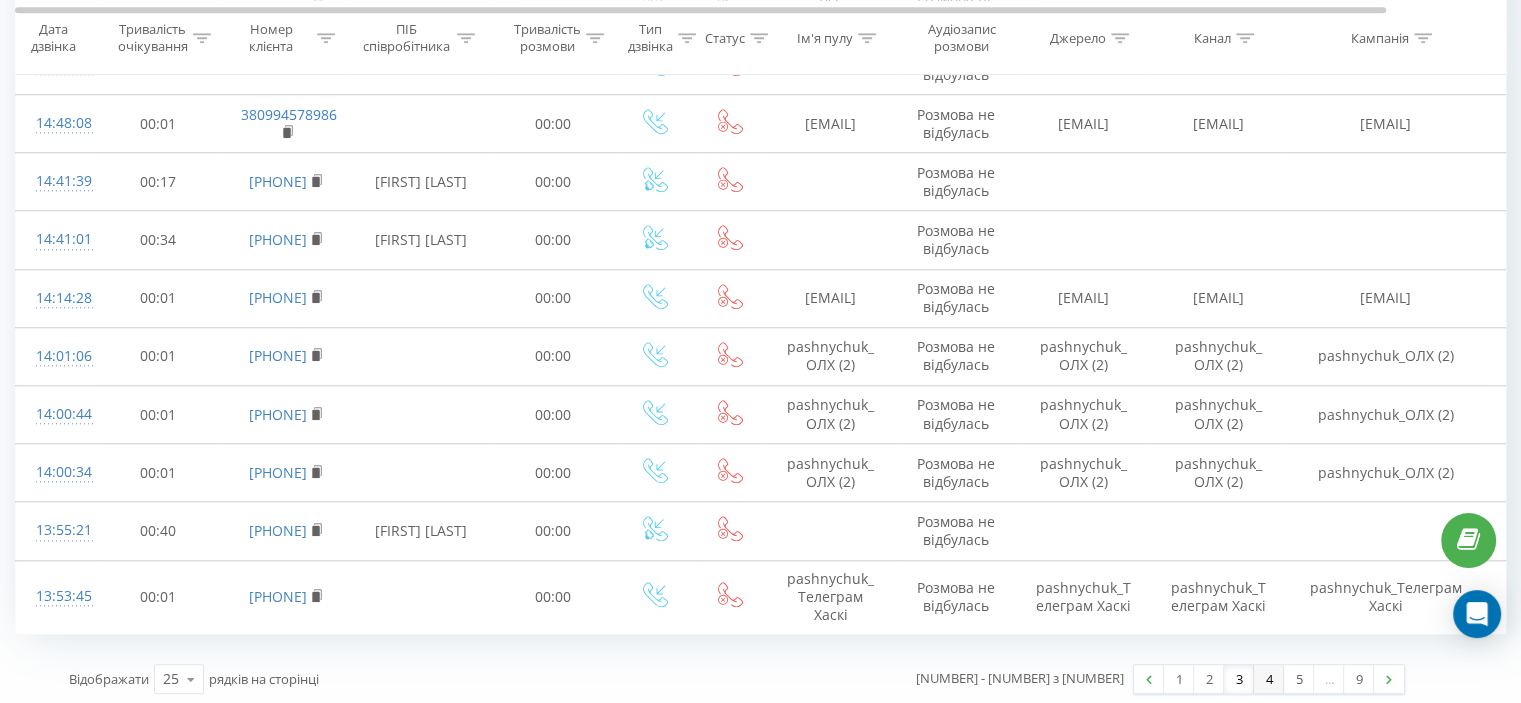 click on "4" at bounding box center (1269, 679) 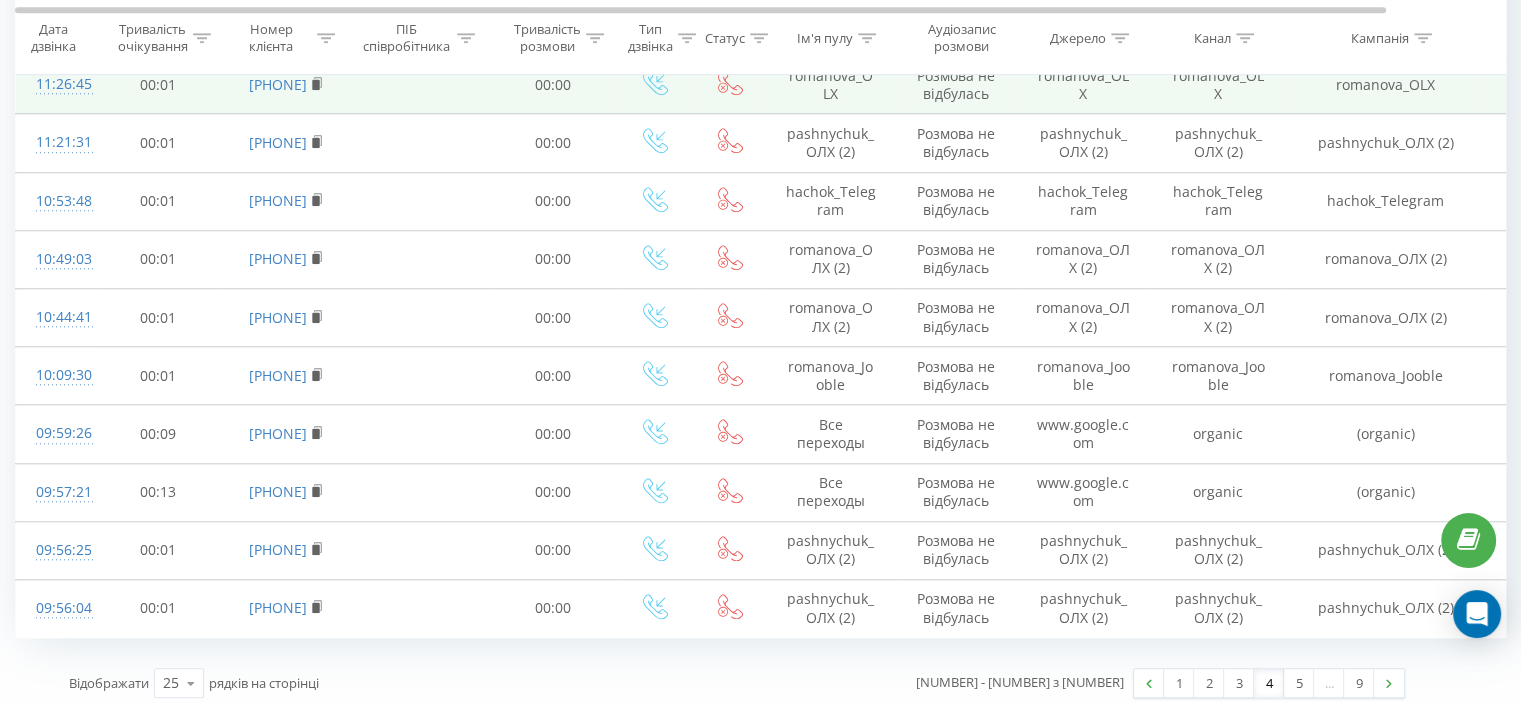 scroll, scrollTop: 1816, scrollLeft: 0, axis: vertical 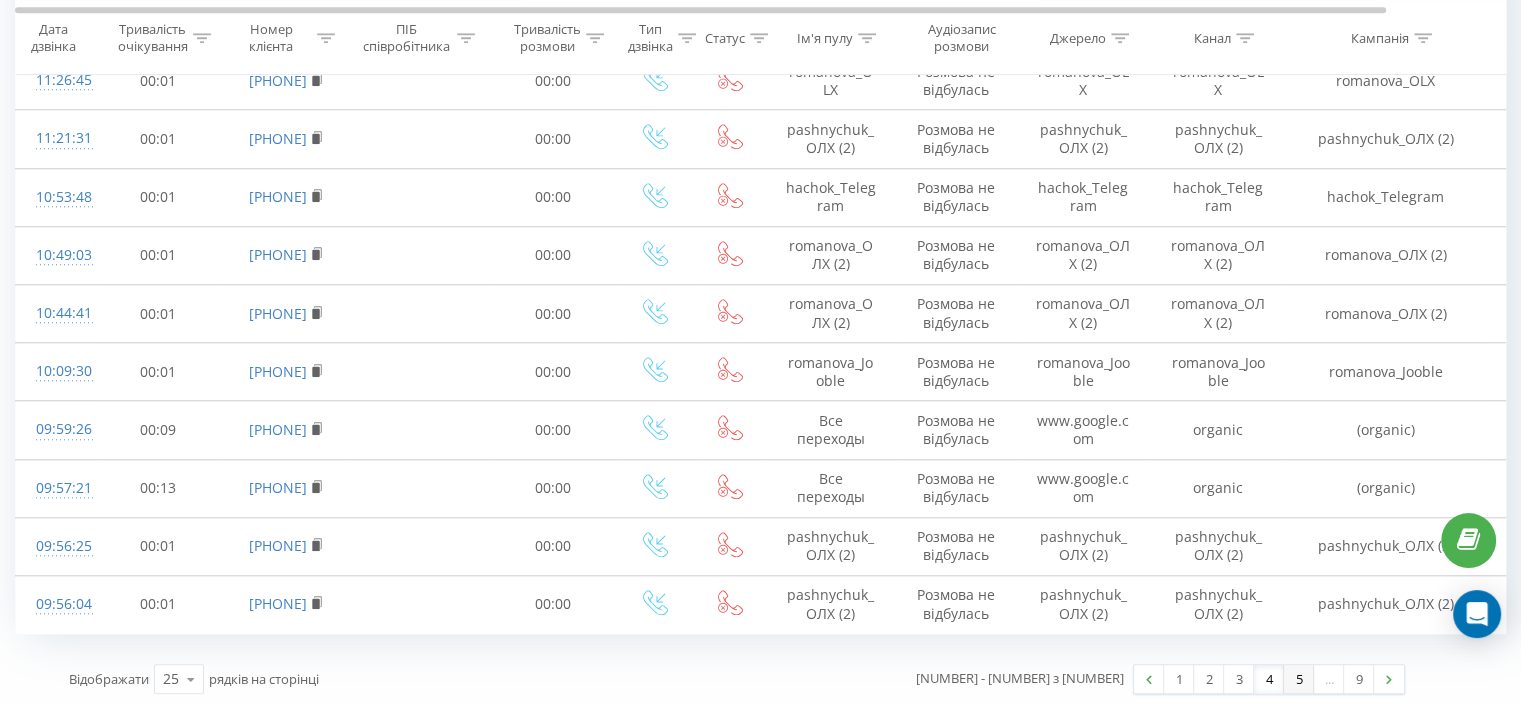 click on "5" at bounding box center [1299, 679] 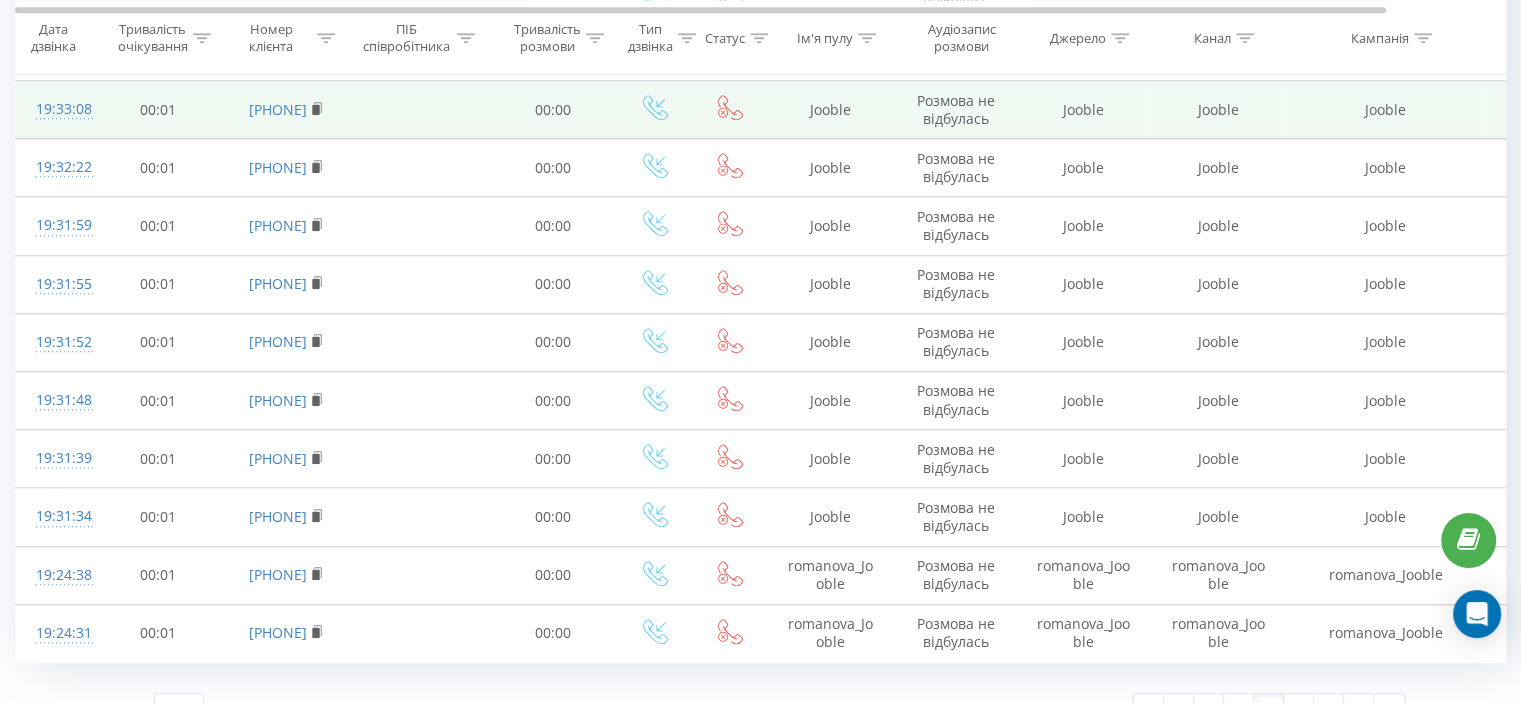 scroll, scrollTop: 1840, scrollLeft: 0, axis: vertical 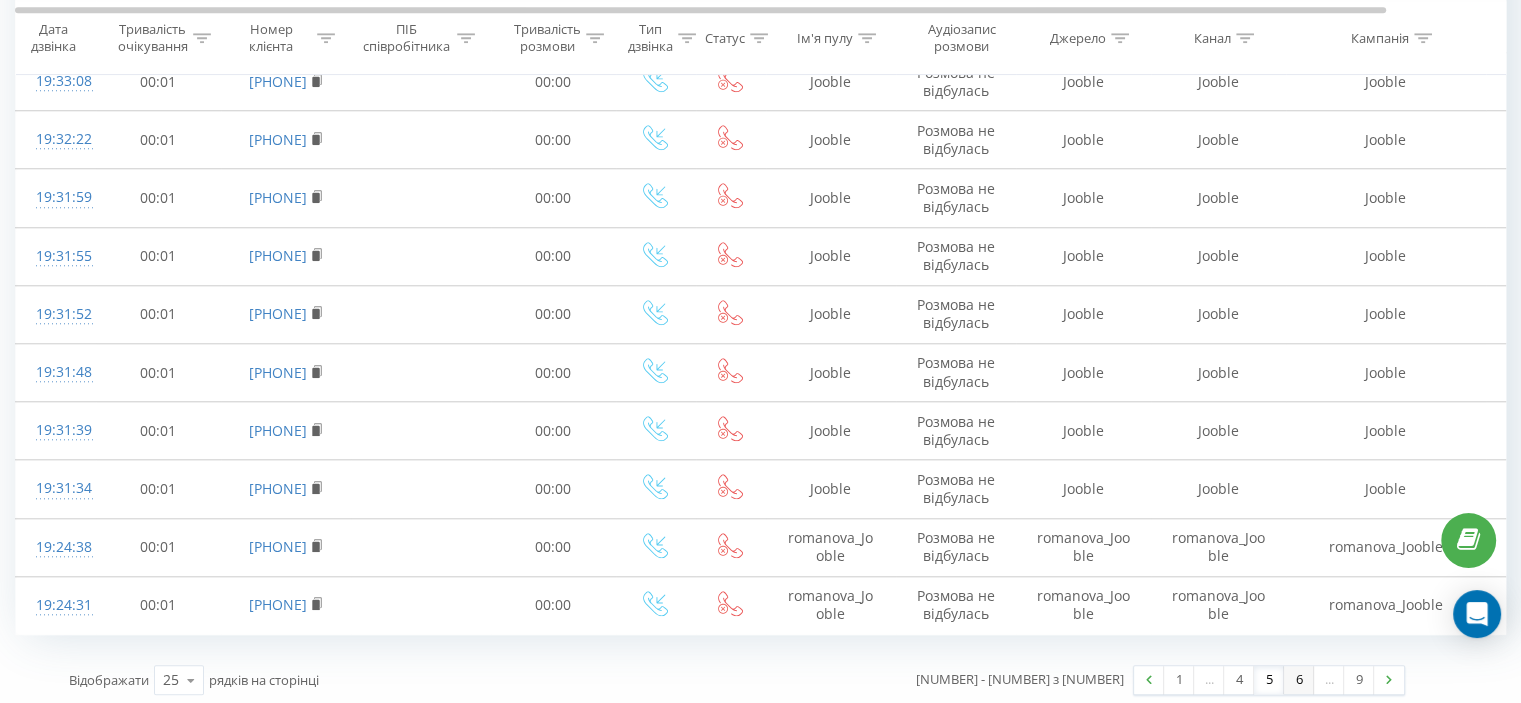 click on "6" at bounding box center (1299, 680) 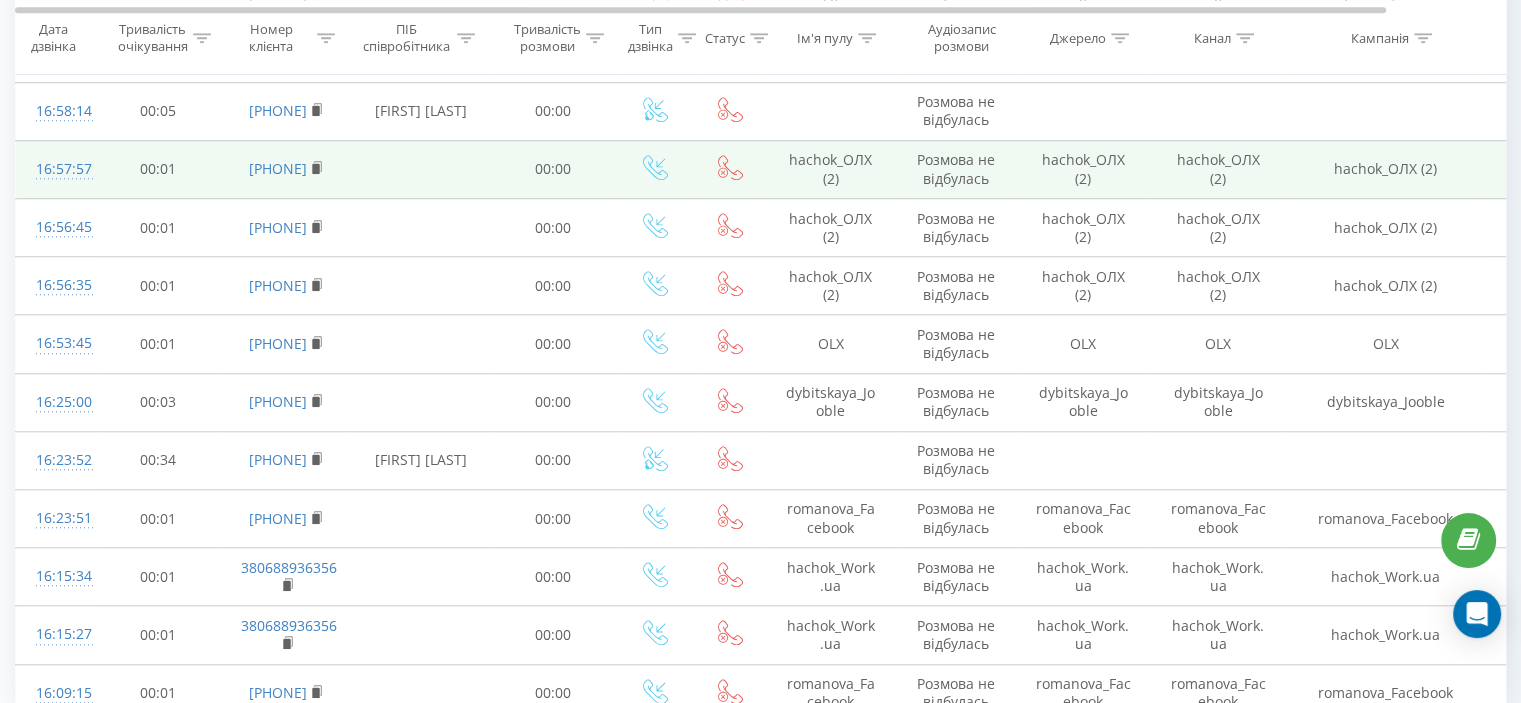 scroll, scrollTop: 1800, scrollLeft: 0, axis: vertical 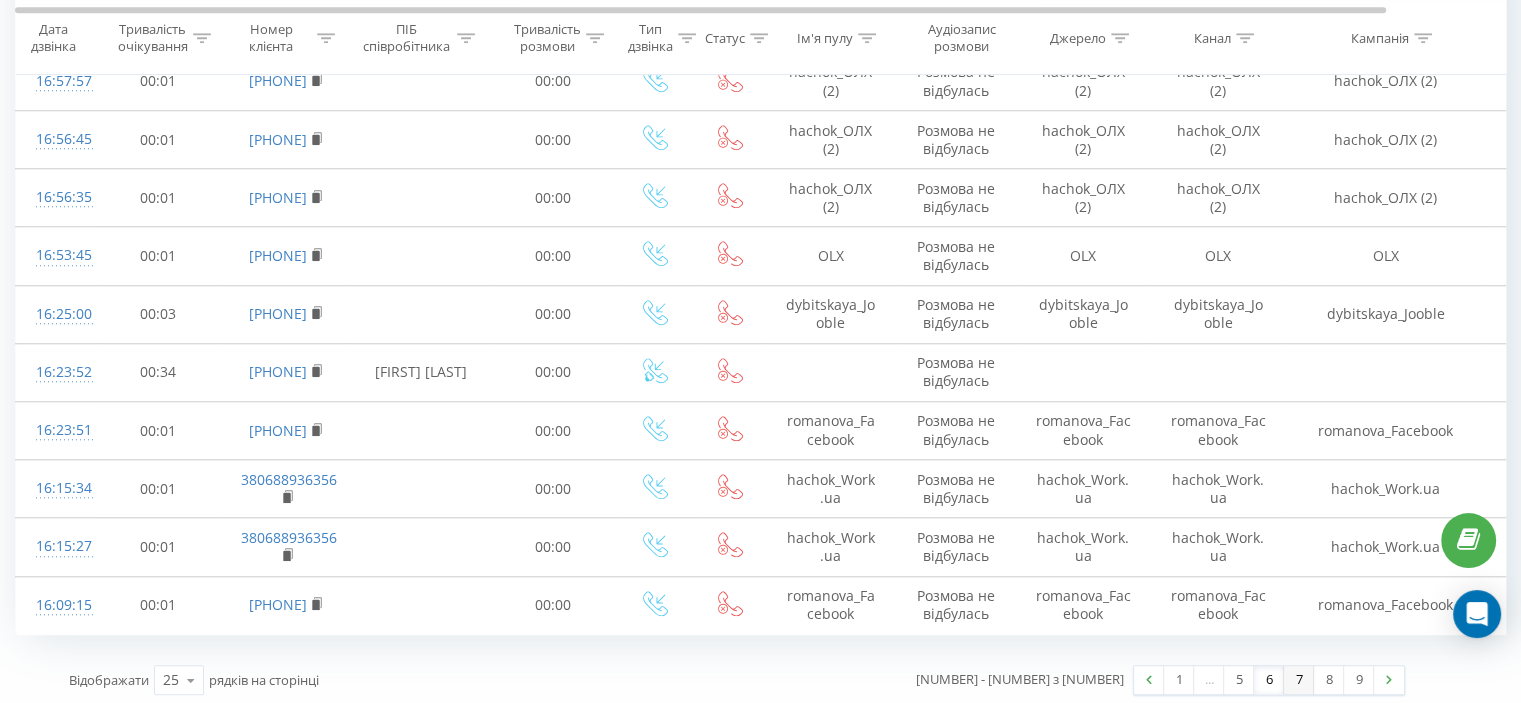 click on "7" at bounding box center (1299, 680) 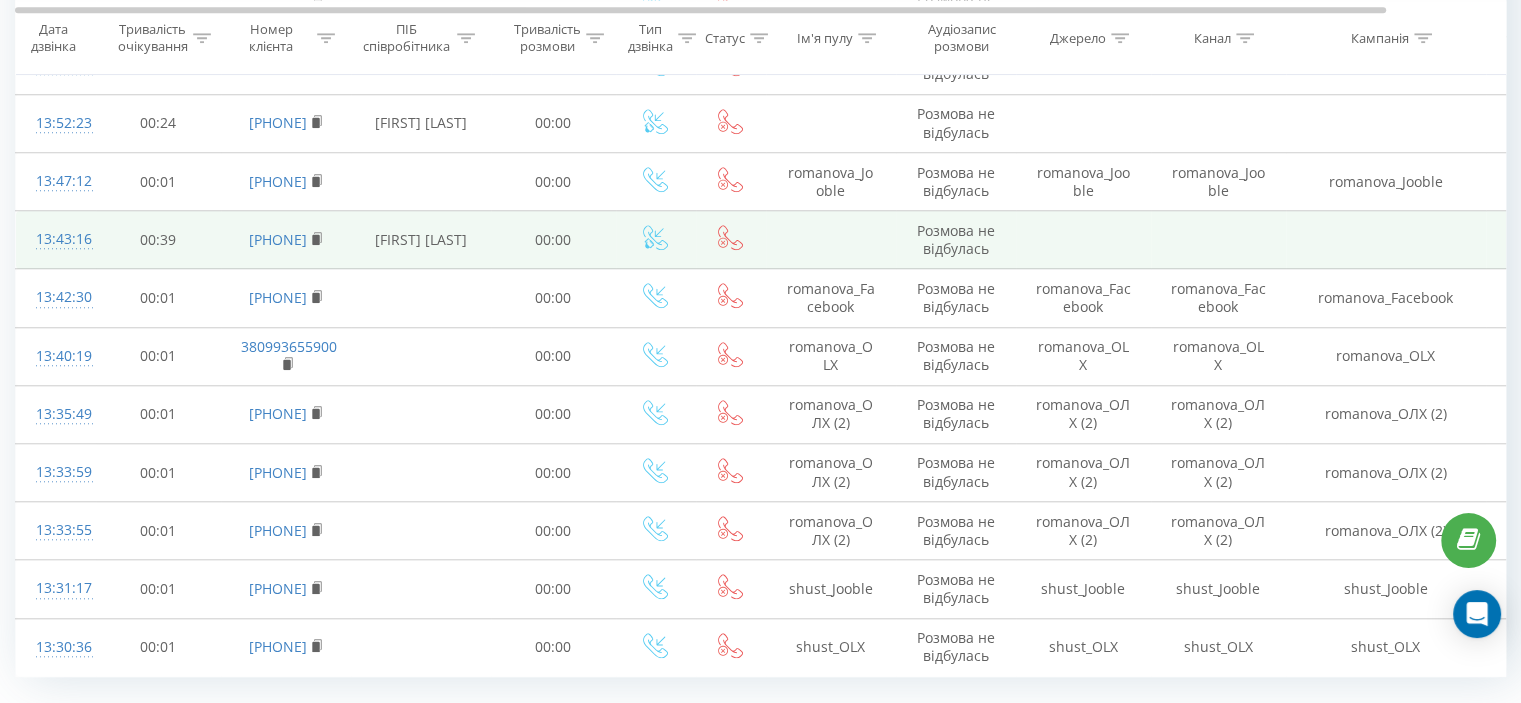 scroll, scrollTop: 1800, scrollLeft: 0, axis: vertical 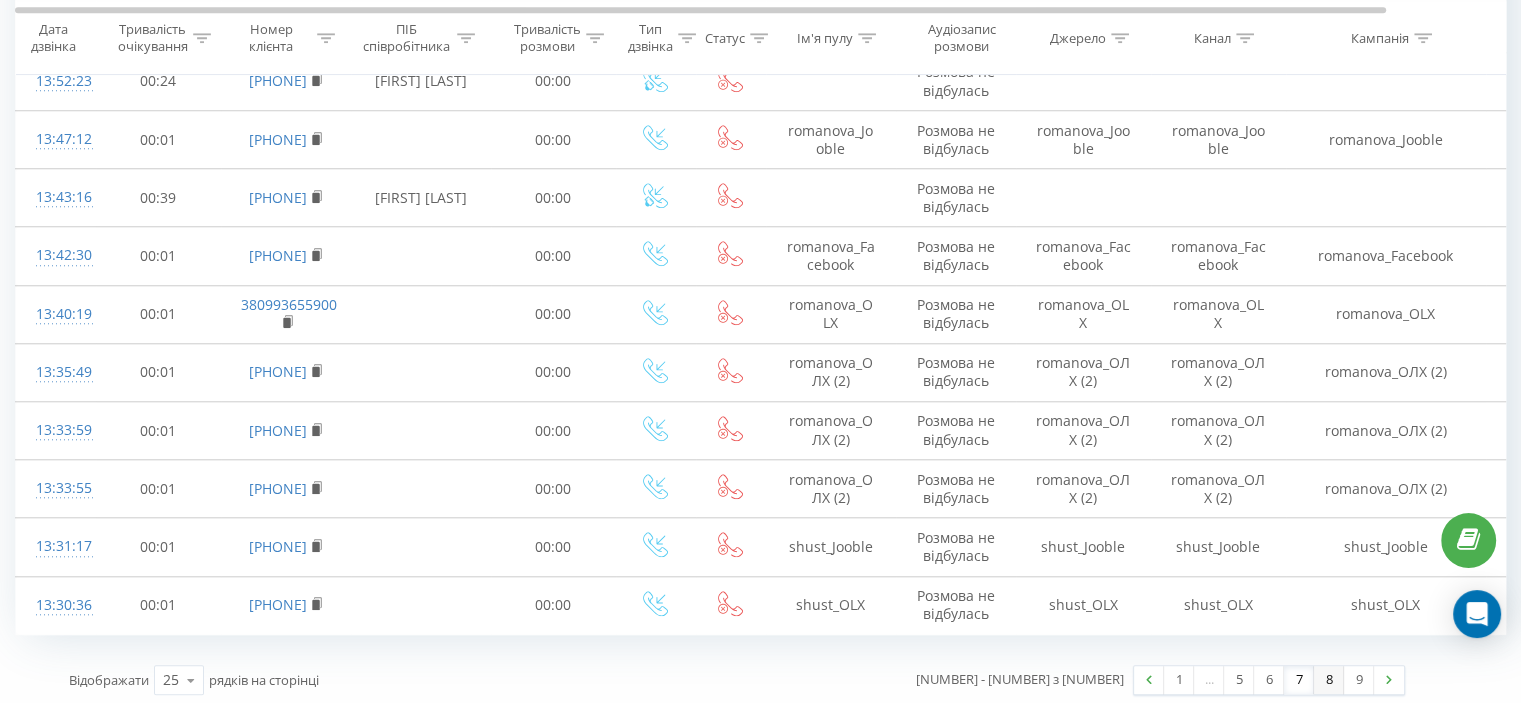 click on "8" at bounding box center [1329, 680] 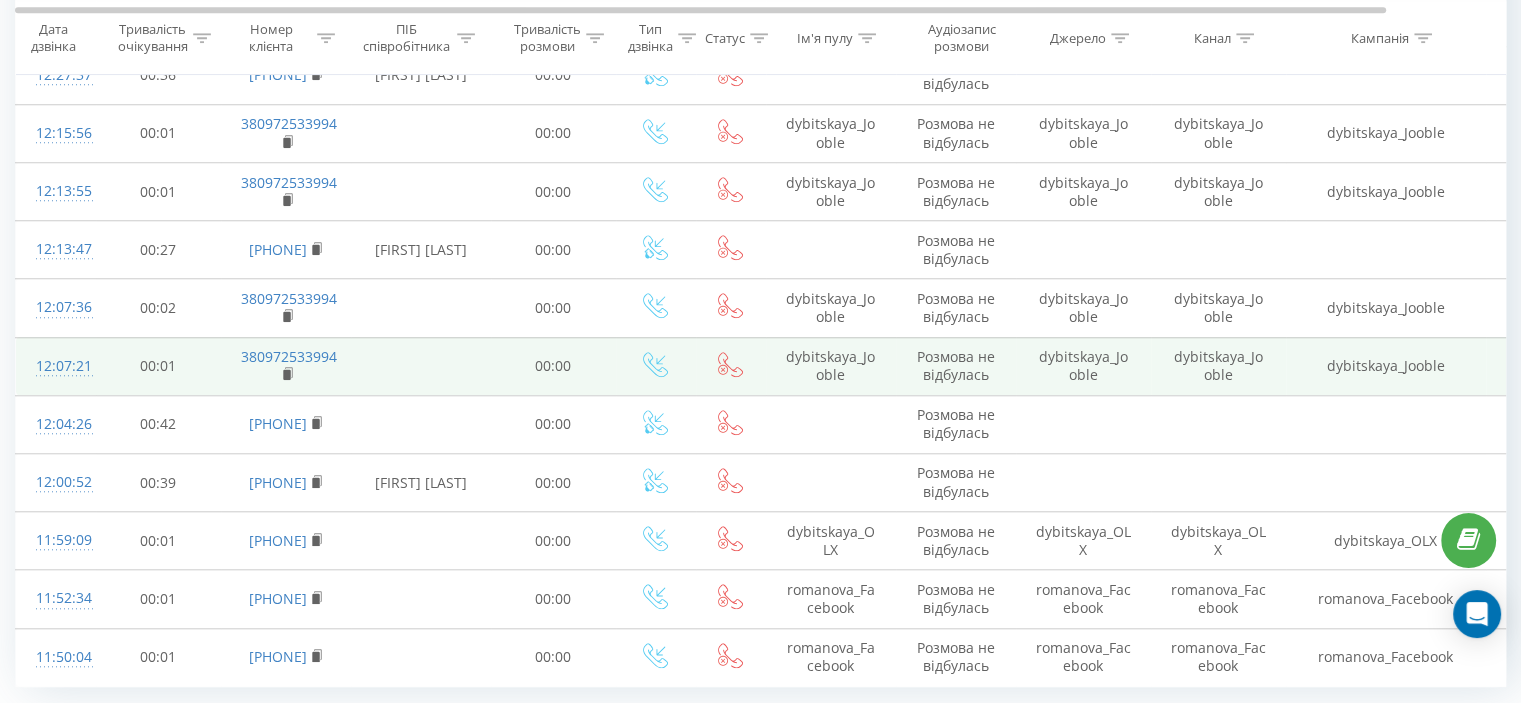 scroll, scrollTop: 1800, scrollLeft: 0, axis: vertical 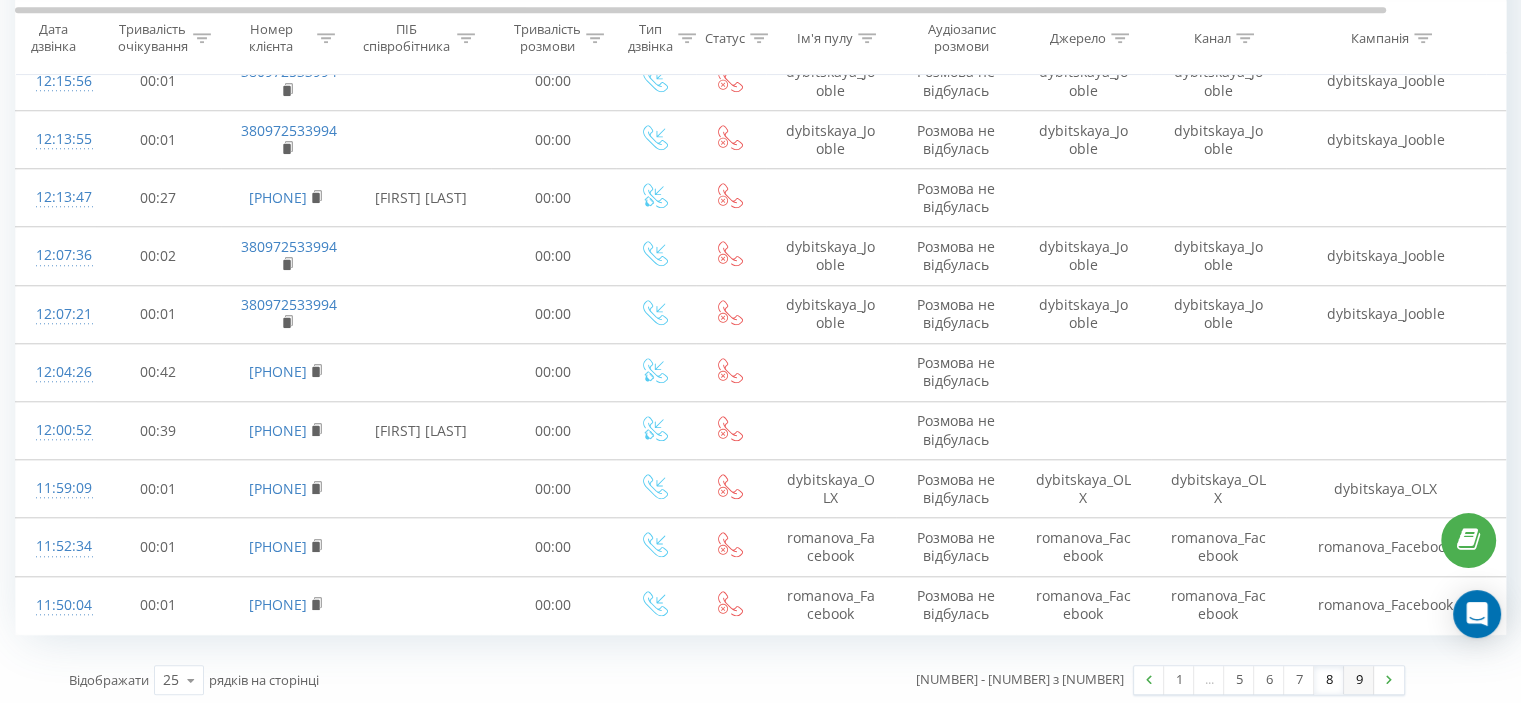 click on "9" at bounding box center [1359, 680] 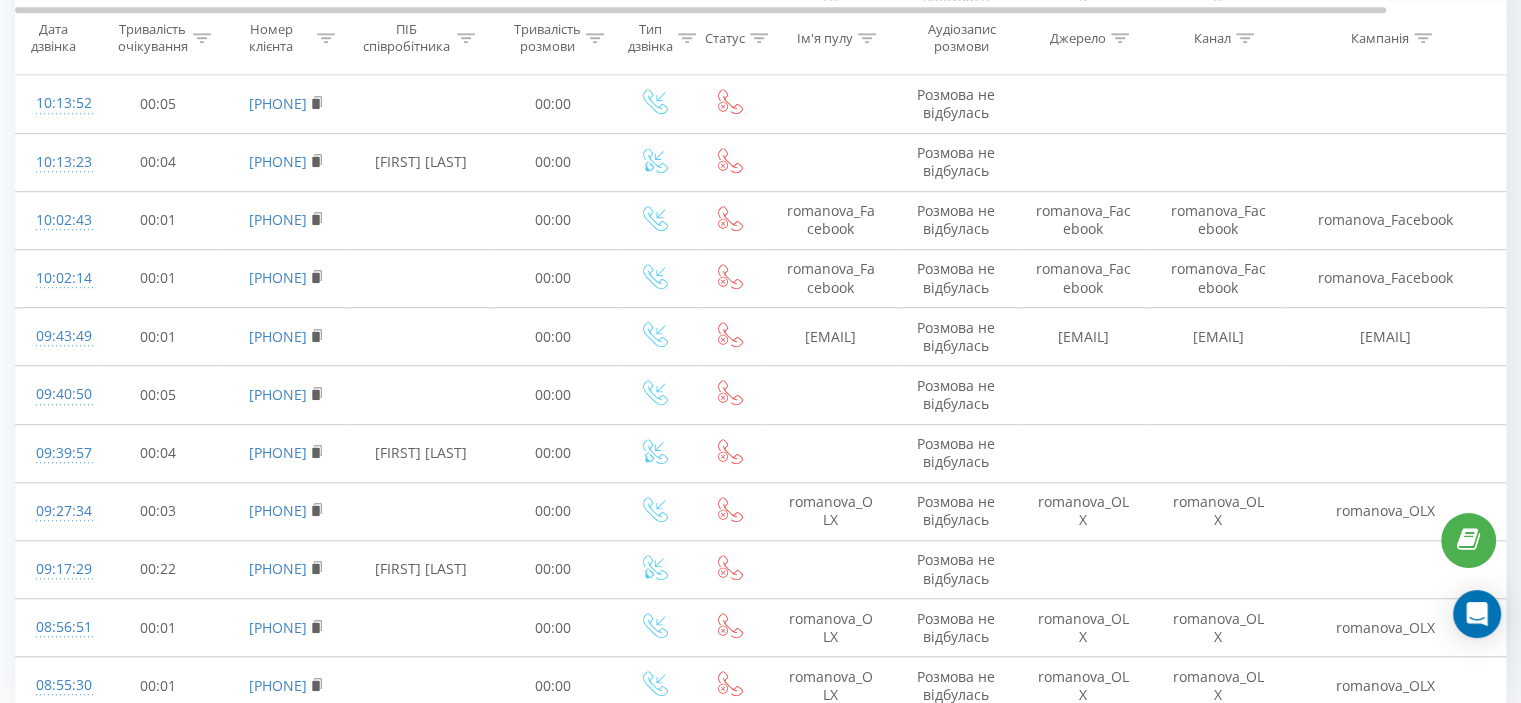 scroll, scrollTop: 1394, scrollLeft: 0, axis: vertical 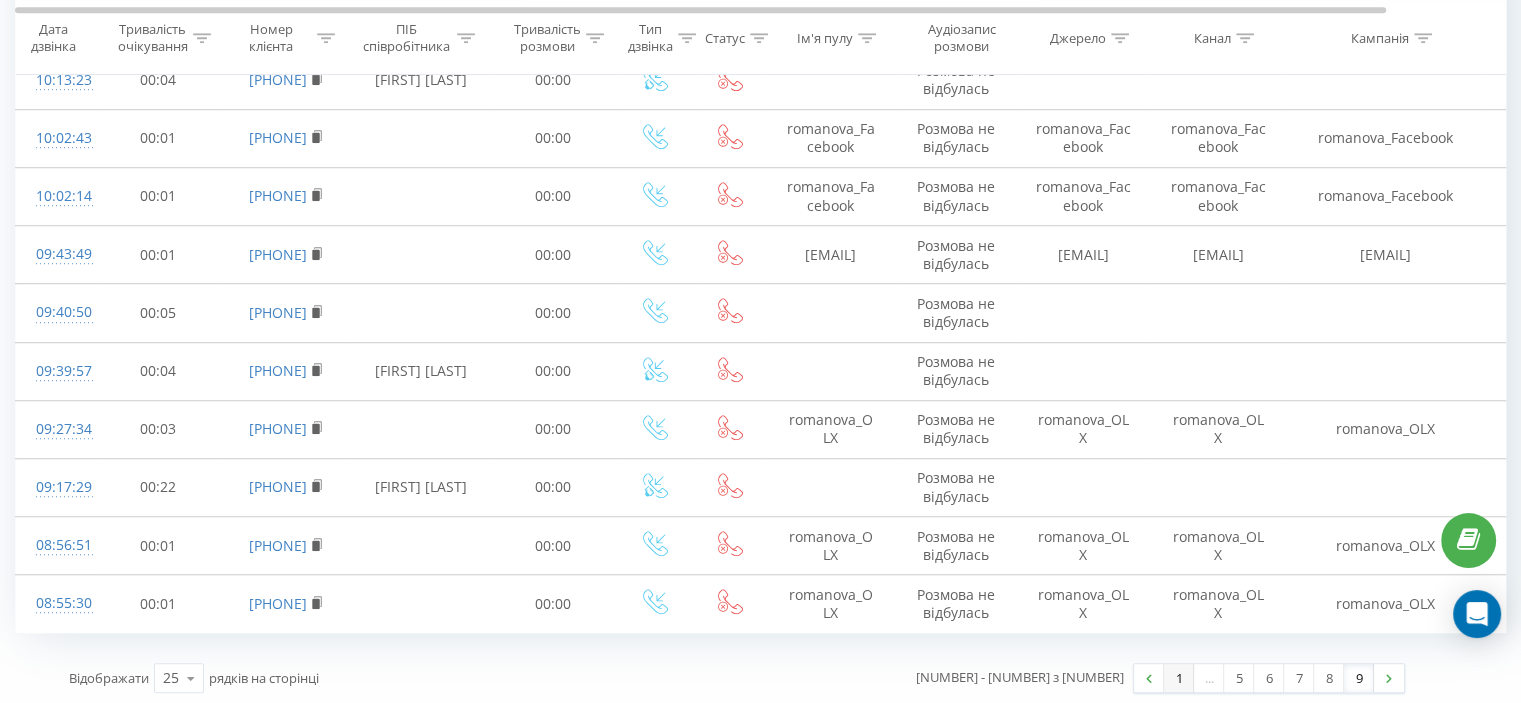 click on "1" at bounding box center [1179, 678] 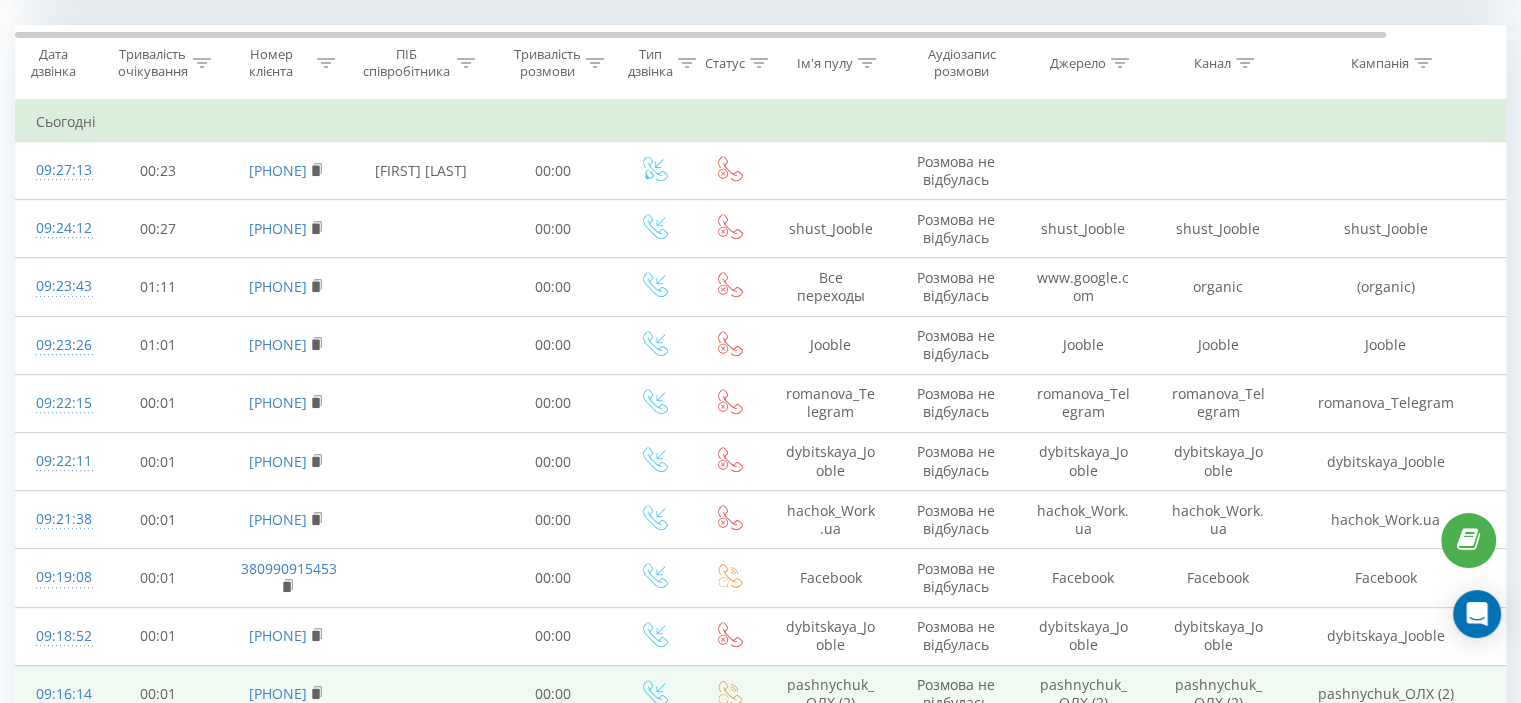 scroll, scrollTop: 812, scrollLeft: 0, axis: vertical 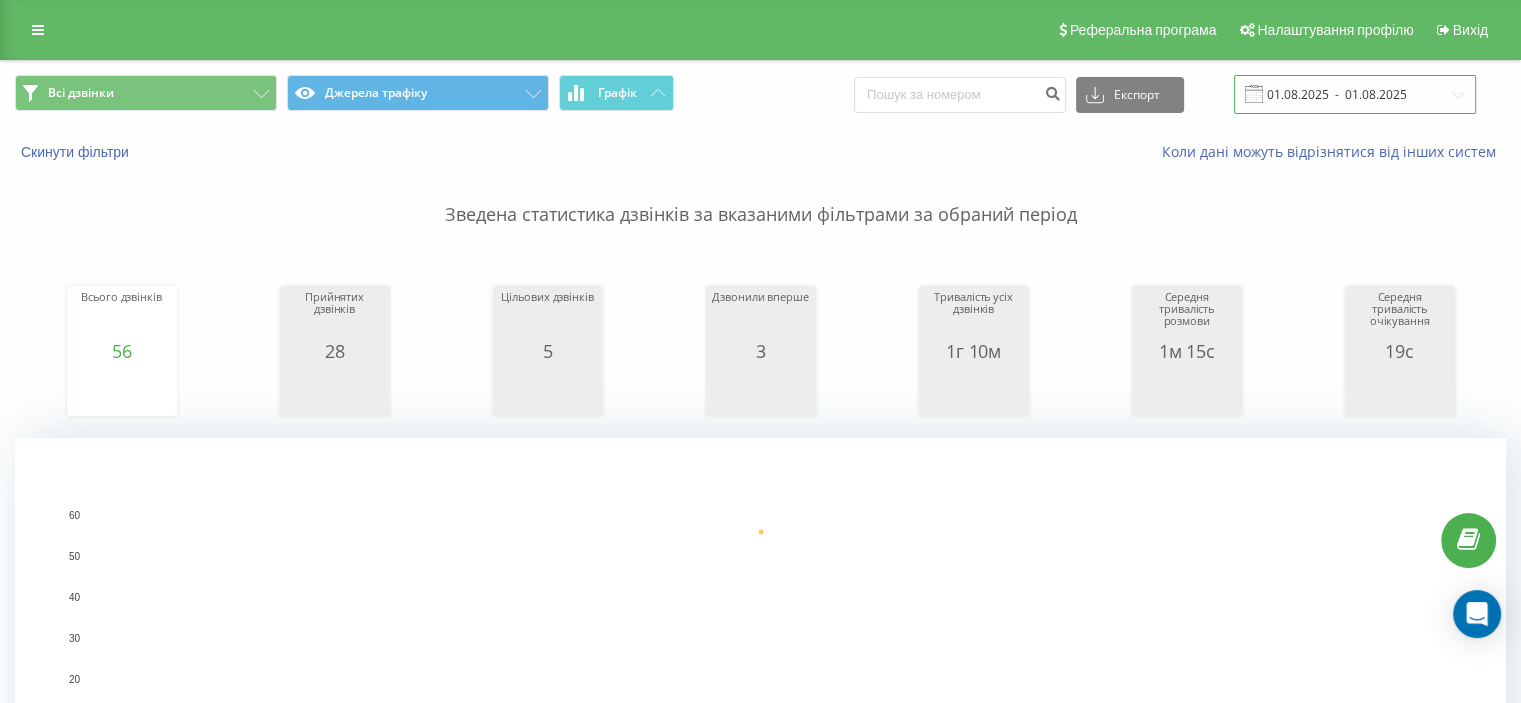 click on "01.08.2025  -  01.08.2025" at bounding box center [1355, 94] 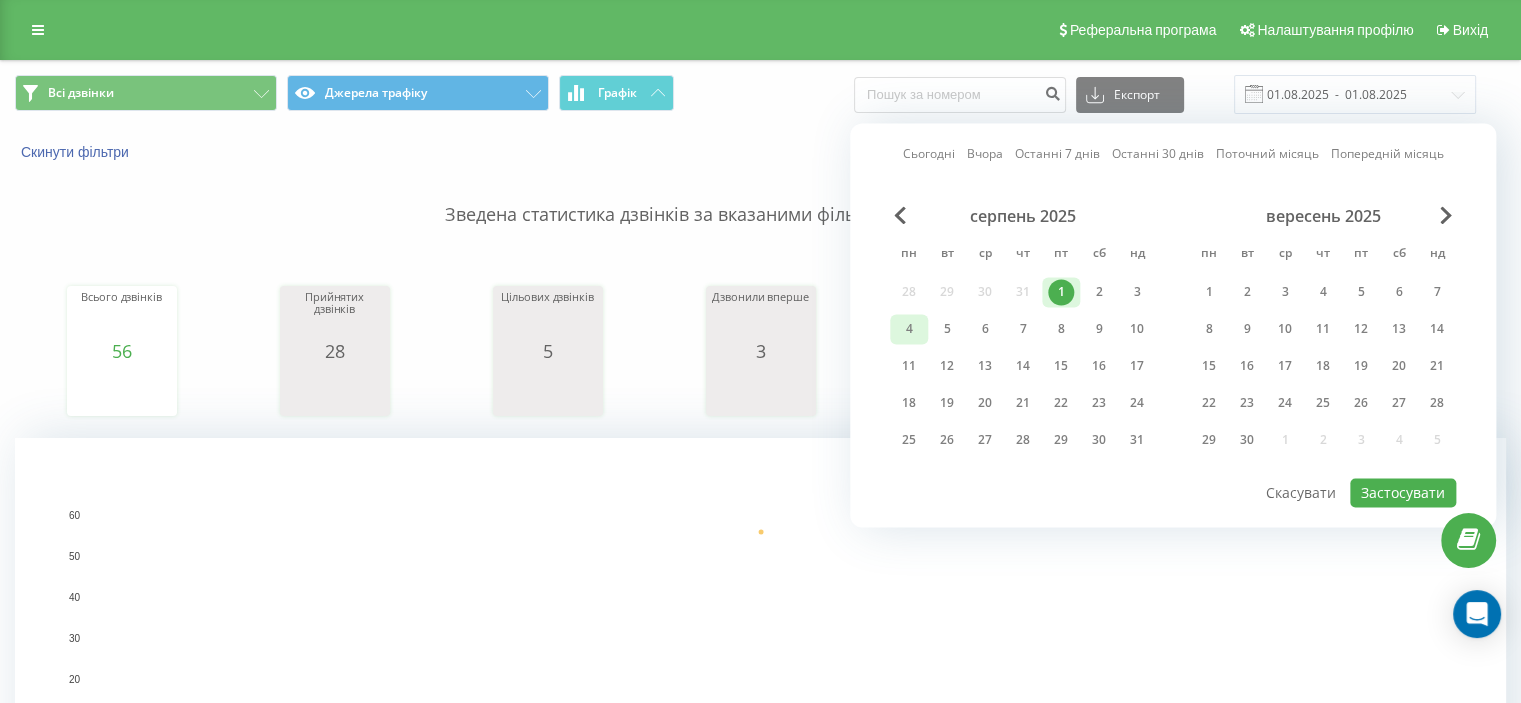 click on "4" at bounding box center (909, 329) 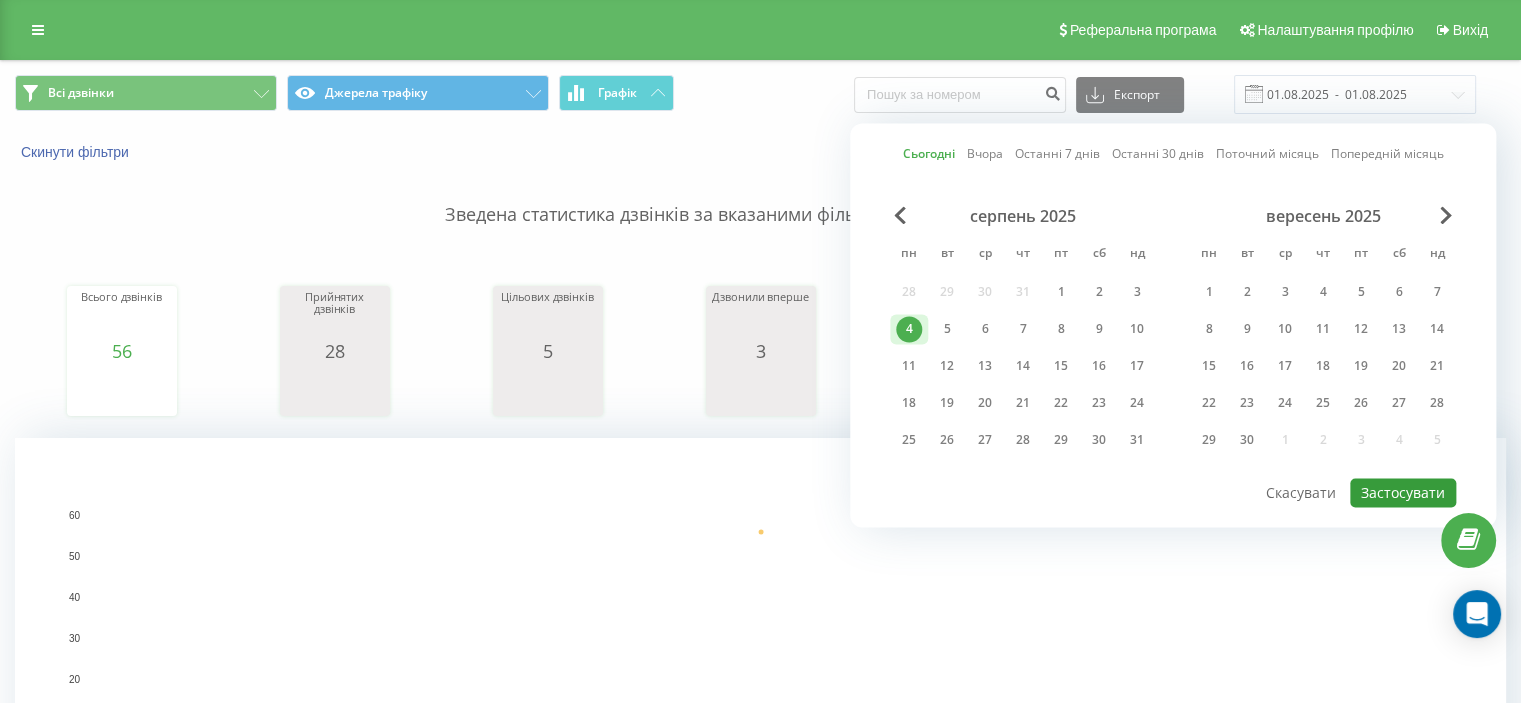 click on "Застосувати" at bounding box center (1403, 492) 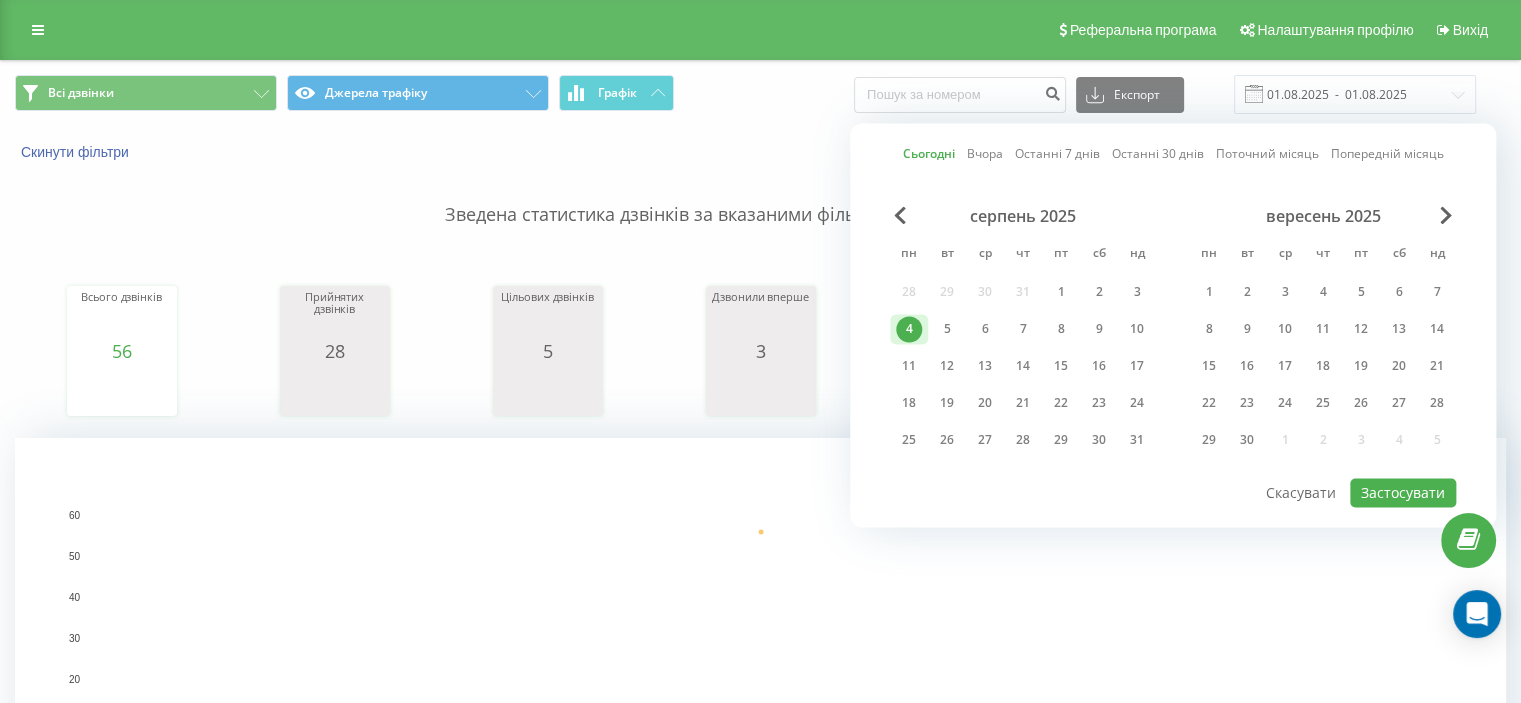 type on "04.08.2025  -  04.08.2025" 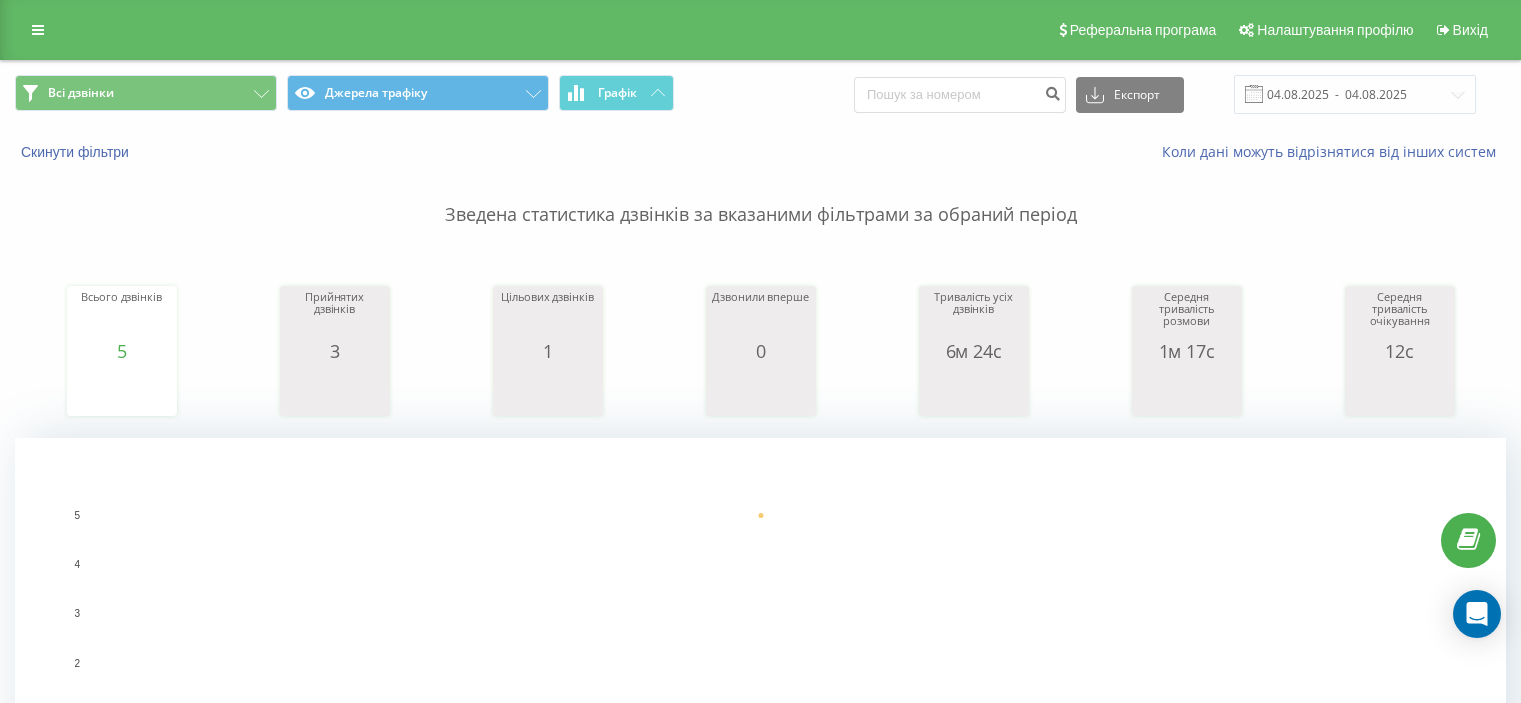 scroll, scrollTop: 0, scrollLeft: 0, axis: both 